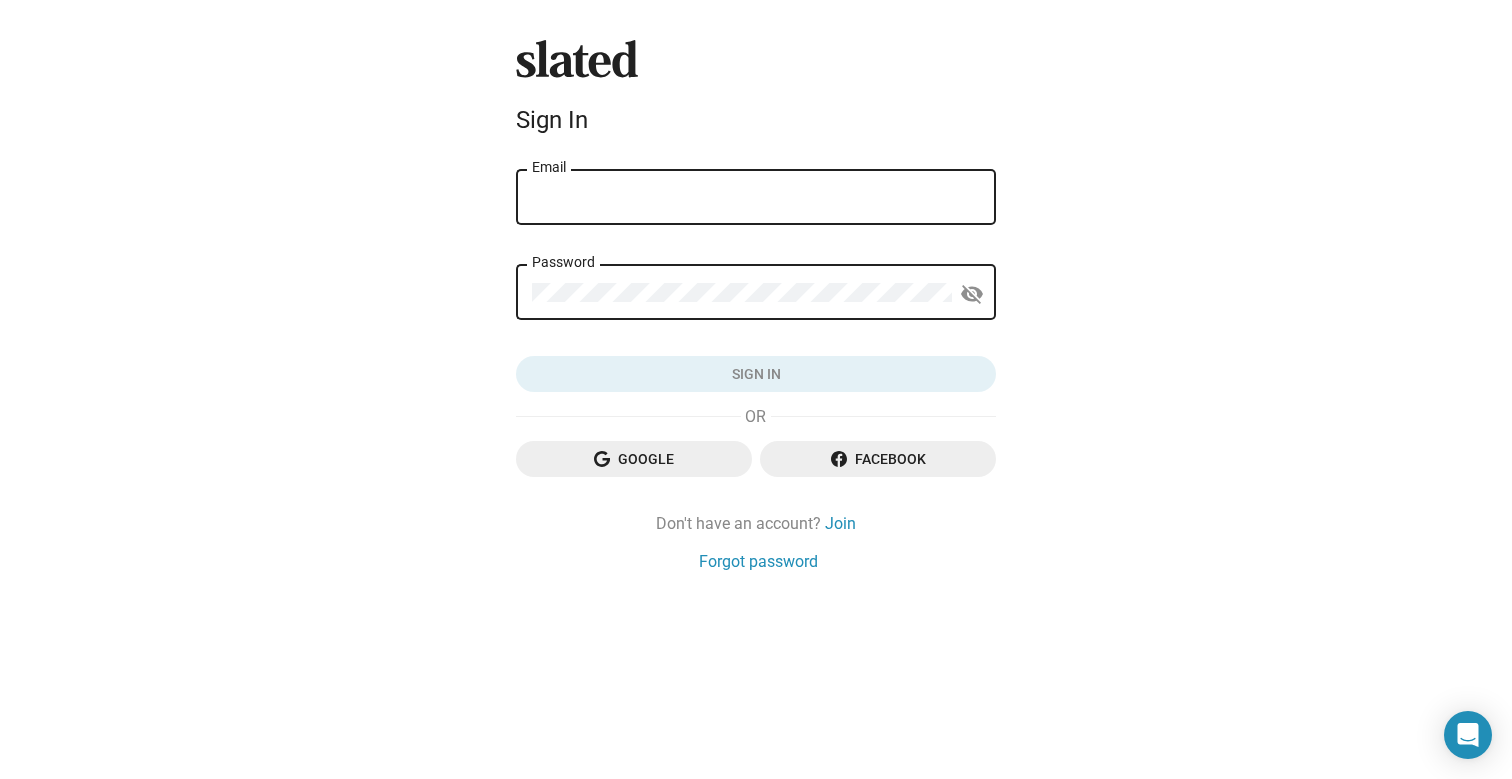 scroll, scrollTop: 0, scrollLeft: 0, axis: both 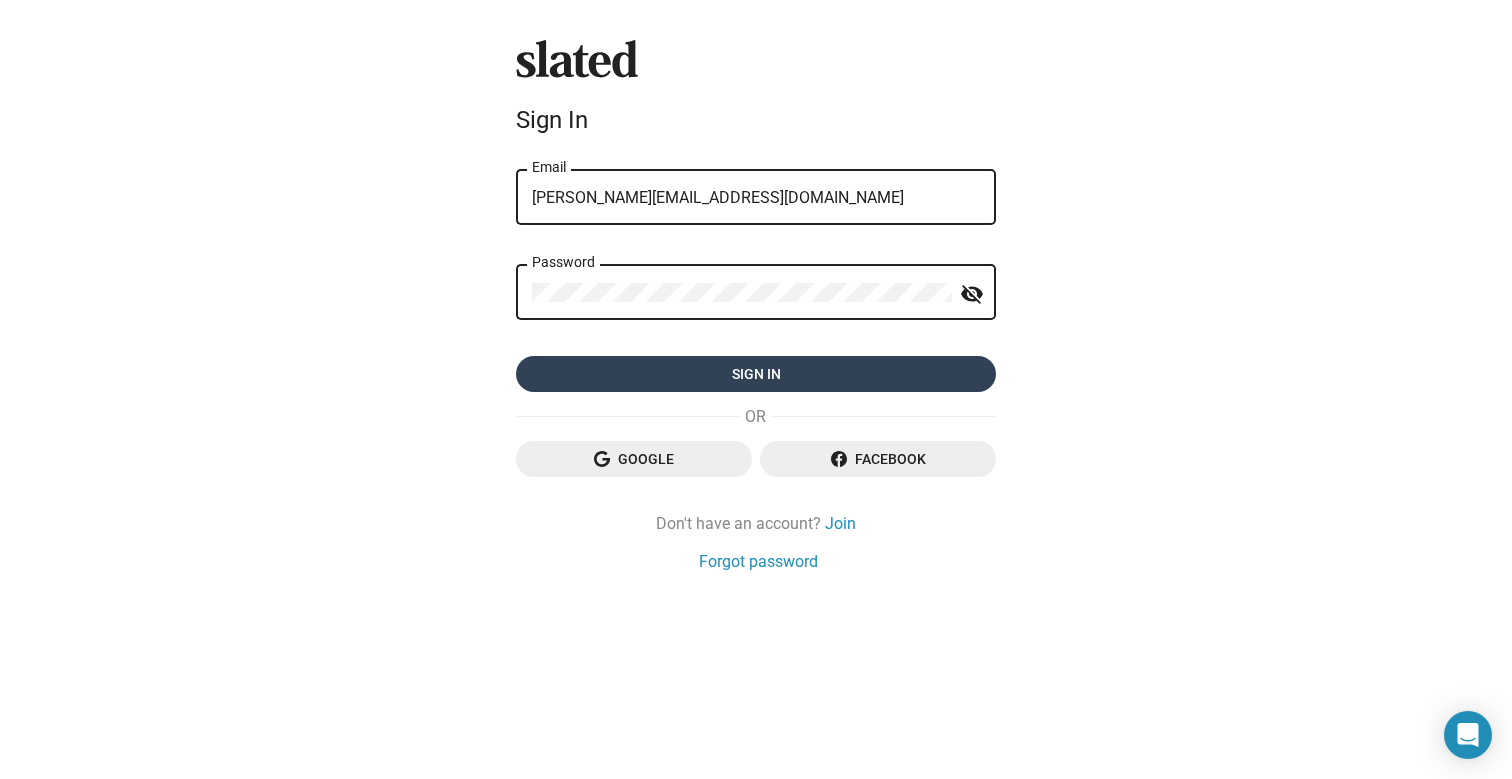 click on "Sign in" 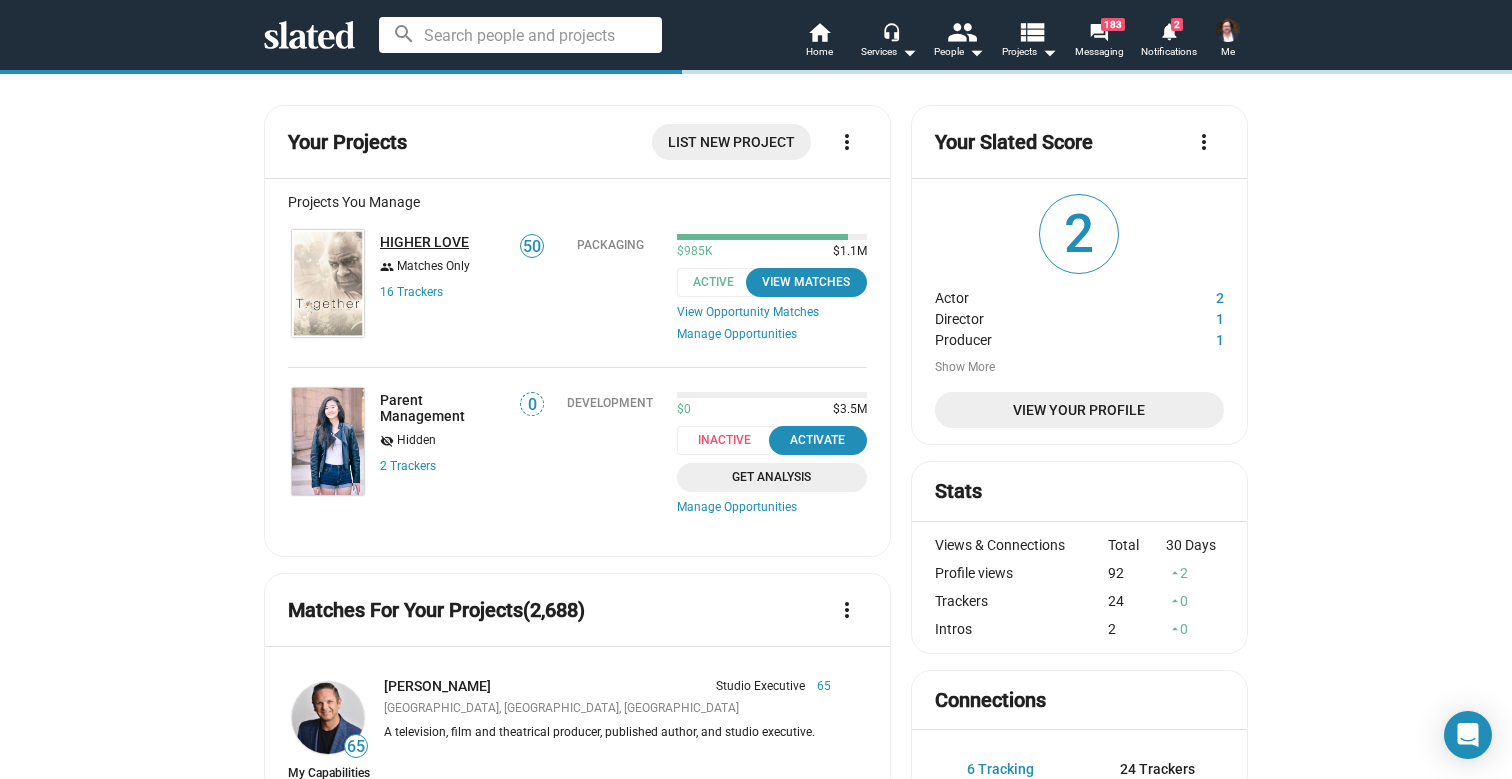 click on "HIGHER LOVE" 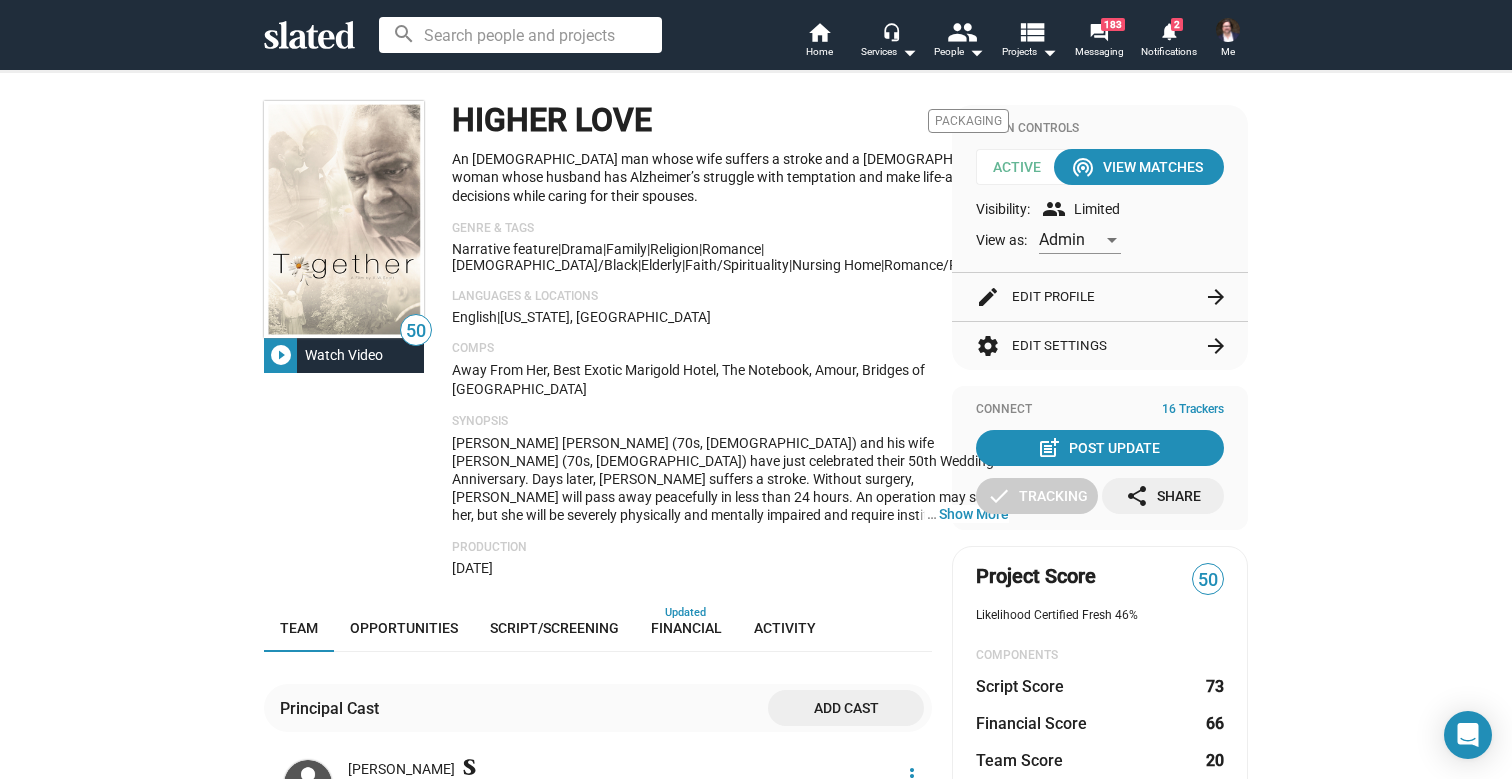 scroll, scrollTop: 0, scrollLeft: 0, axis: both 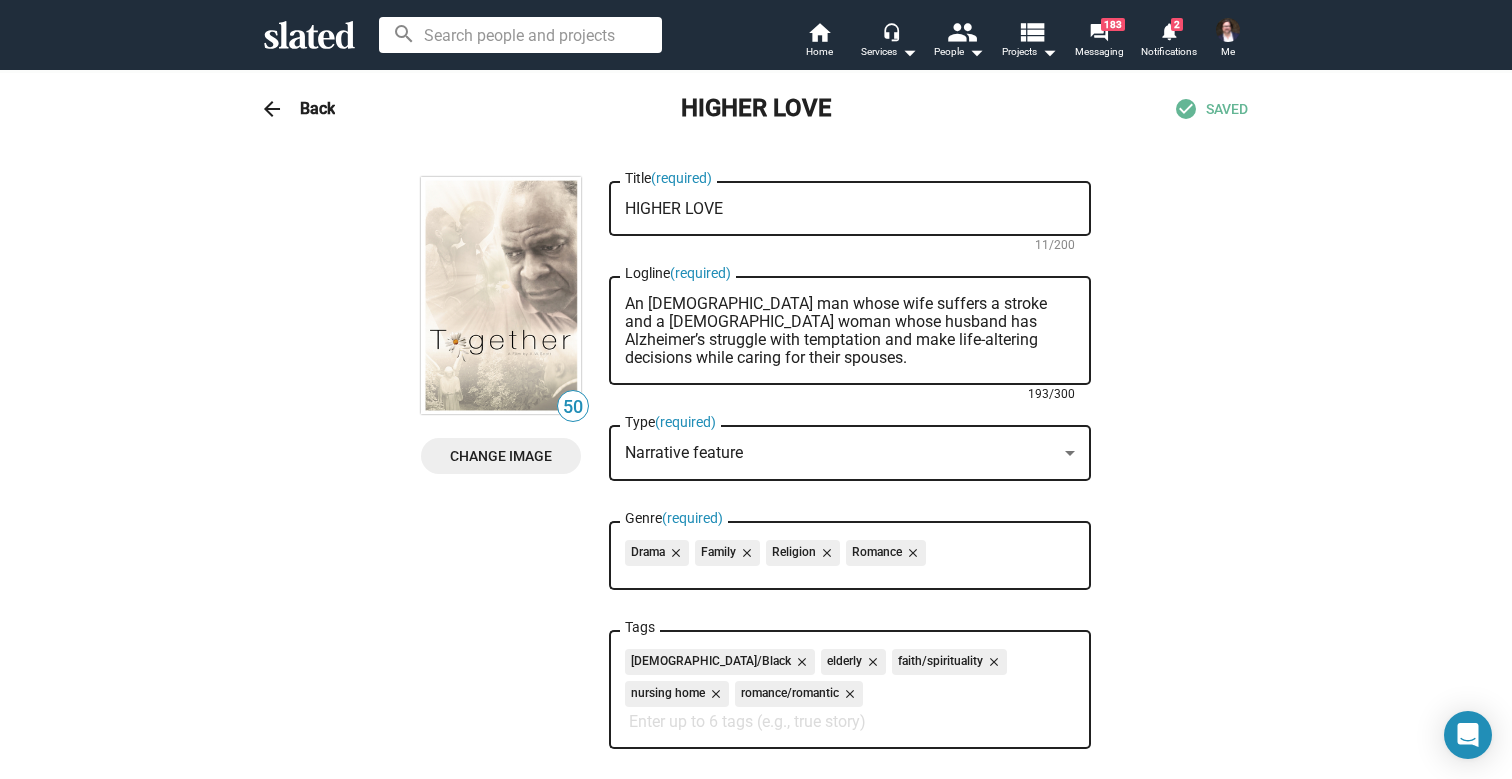 drag, startPoint x: 629, startPoint y: 302, endPoint x: 802, endPoint y: 357, distance: 181.53236 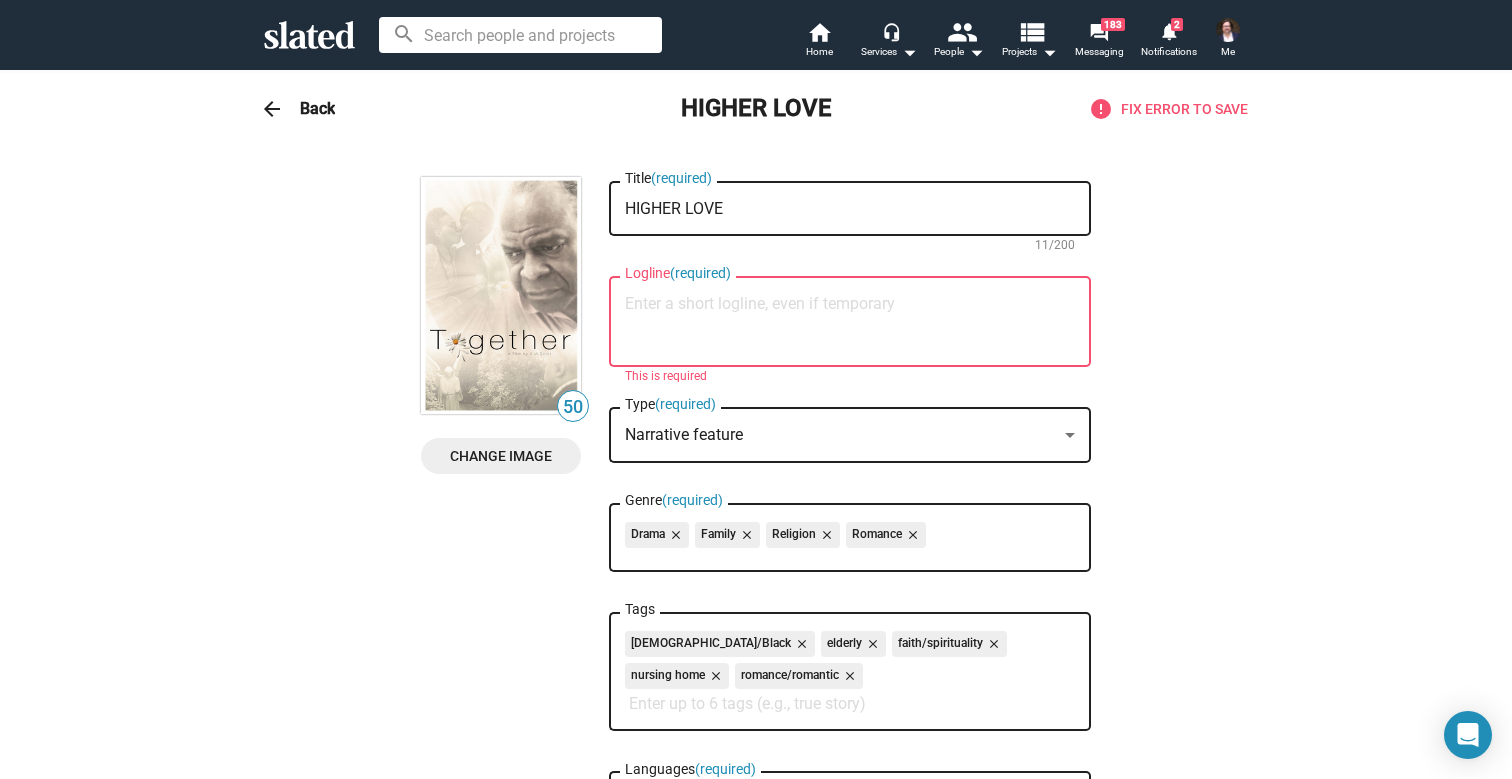paste on "When a devoted husband is faced with his wife’s critical health crisis, he must make an impossible choice between two unacceptable outcomes, and is thrust into a life of caregiving, loneliness, and unexpected friendship that challenges everything he thought he knew about love, family, and faith." 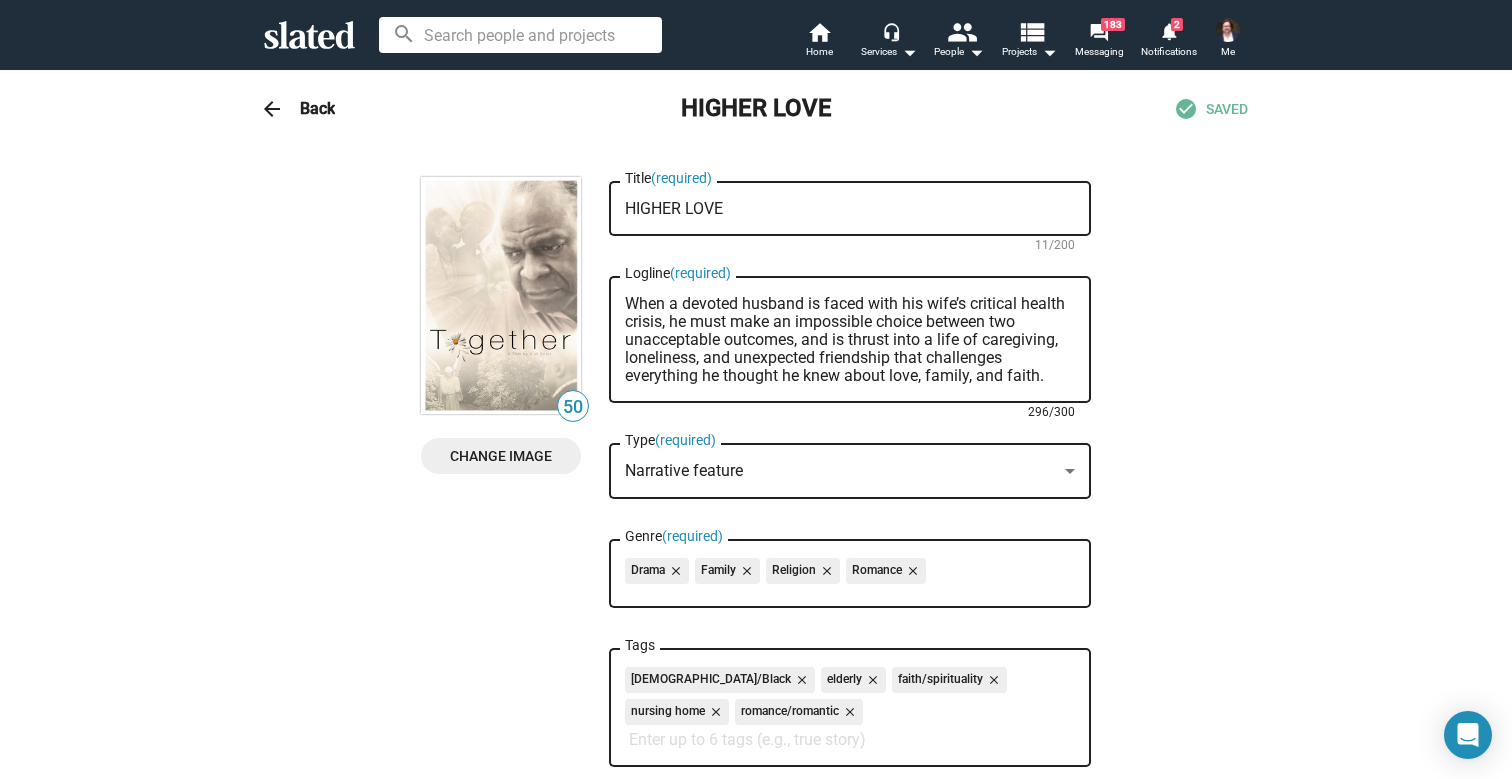 scroll, scrollTop: 0, scrollLeft: 0, axis: both 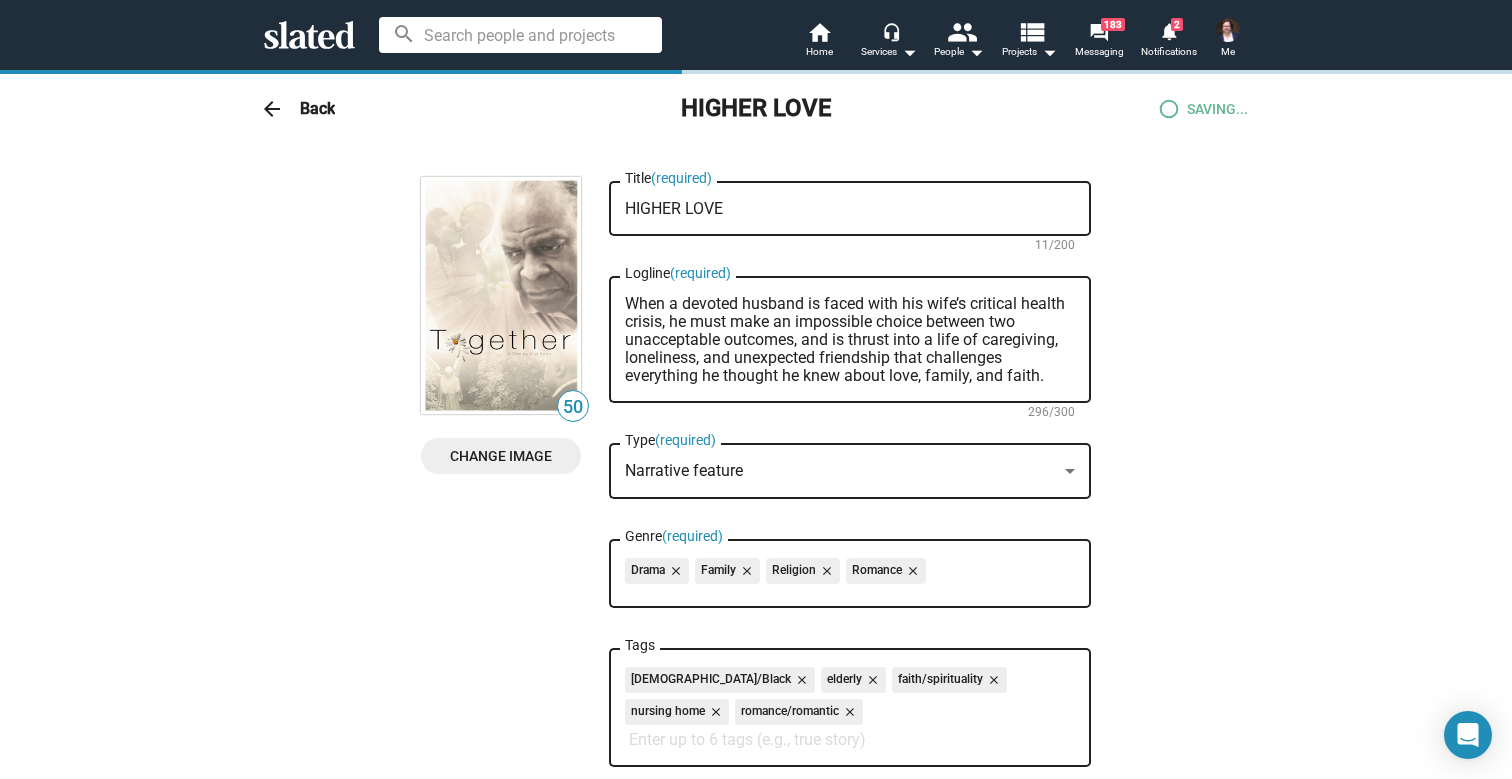 click on "HIGHER LOVE Title  (required)" at bounding box center [850, 206] 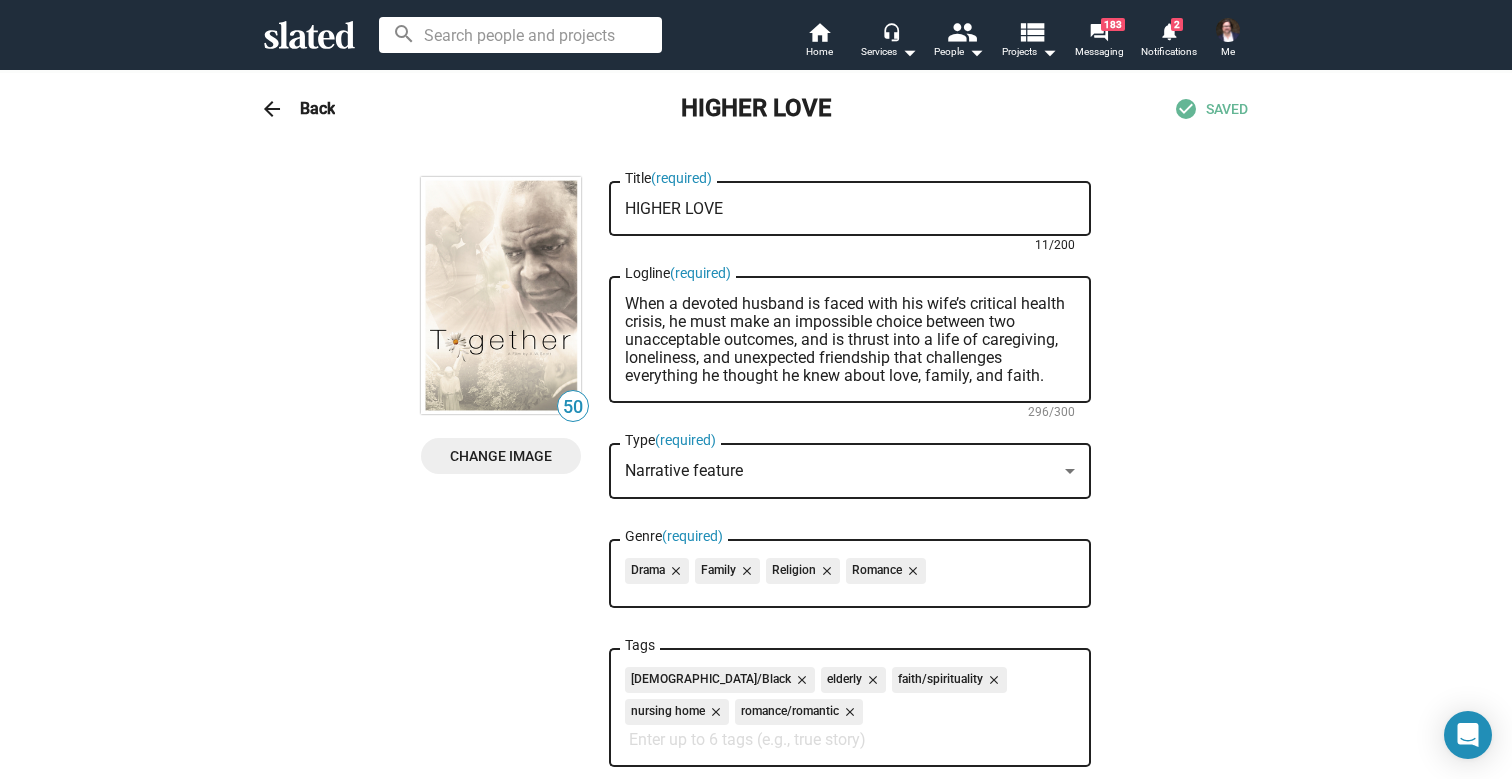 click on "When a devoted husband is faced with his wife’s critical health crisis, he must make an impossible choice between two unacceptable outcomes, and is thrust into a life of caregiving, loneliness, and unexpected friendship that challenges everything he thought he knew about love, family, and faith." at bounding box center (850, 340) 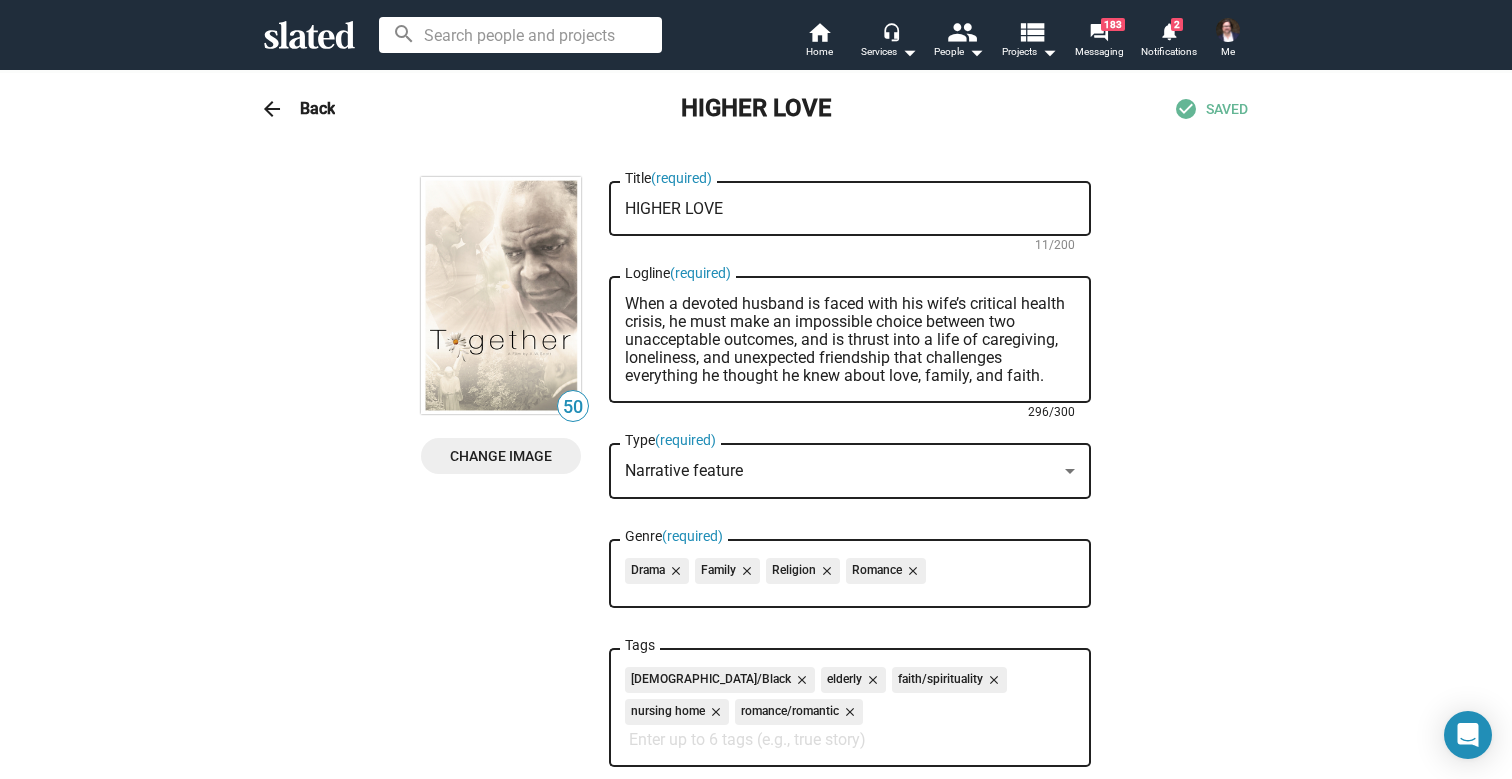 click on "arrow_back" at bounding box center (272, 109) 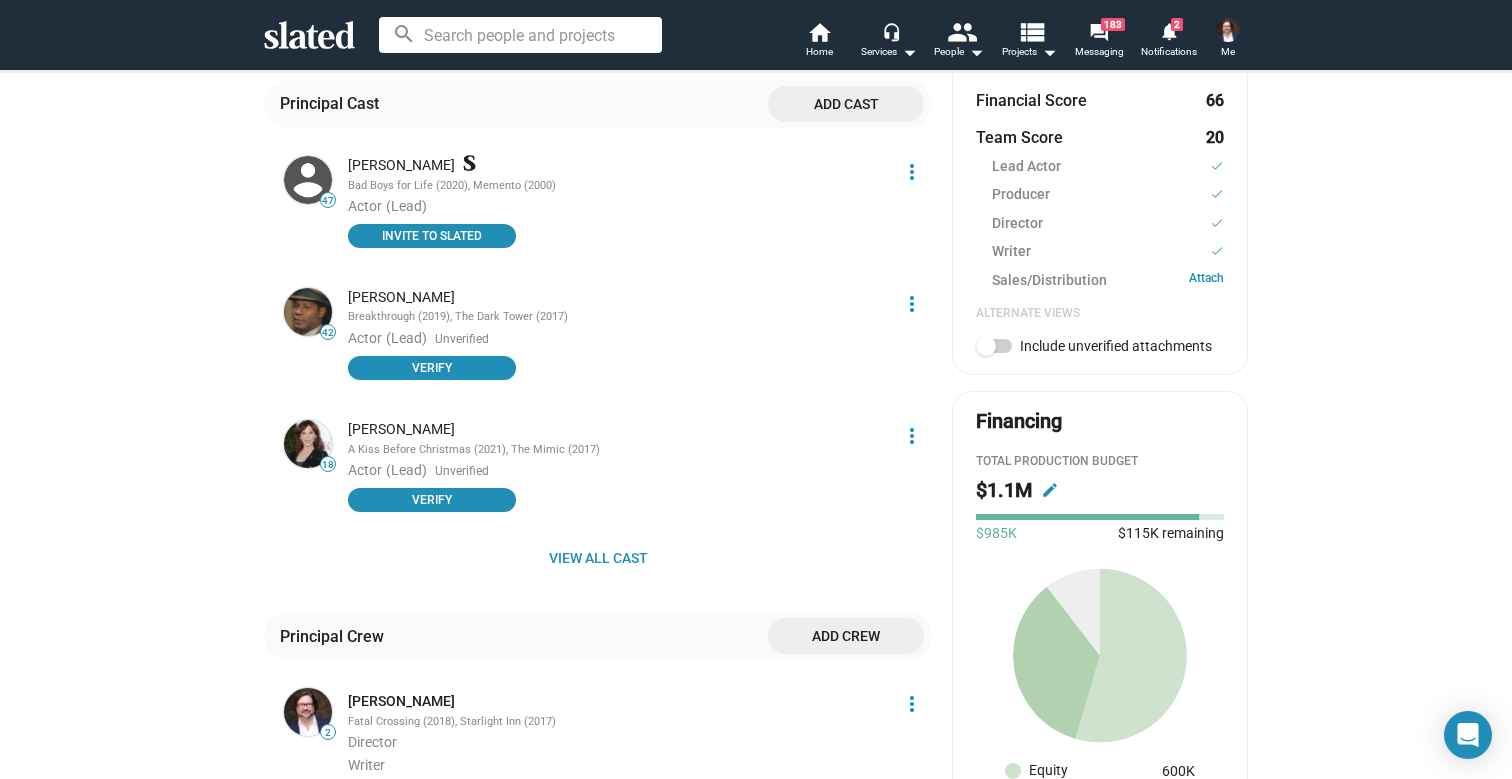 scroll, scrollTop: 615, scrollLeft: 0, axis: vertical 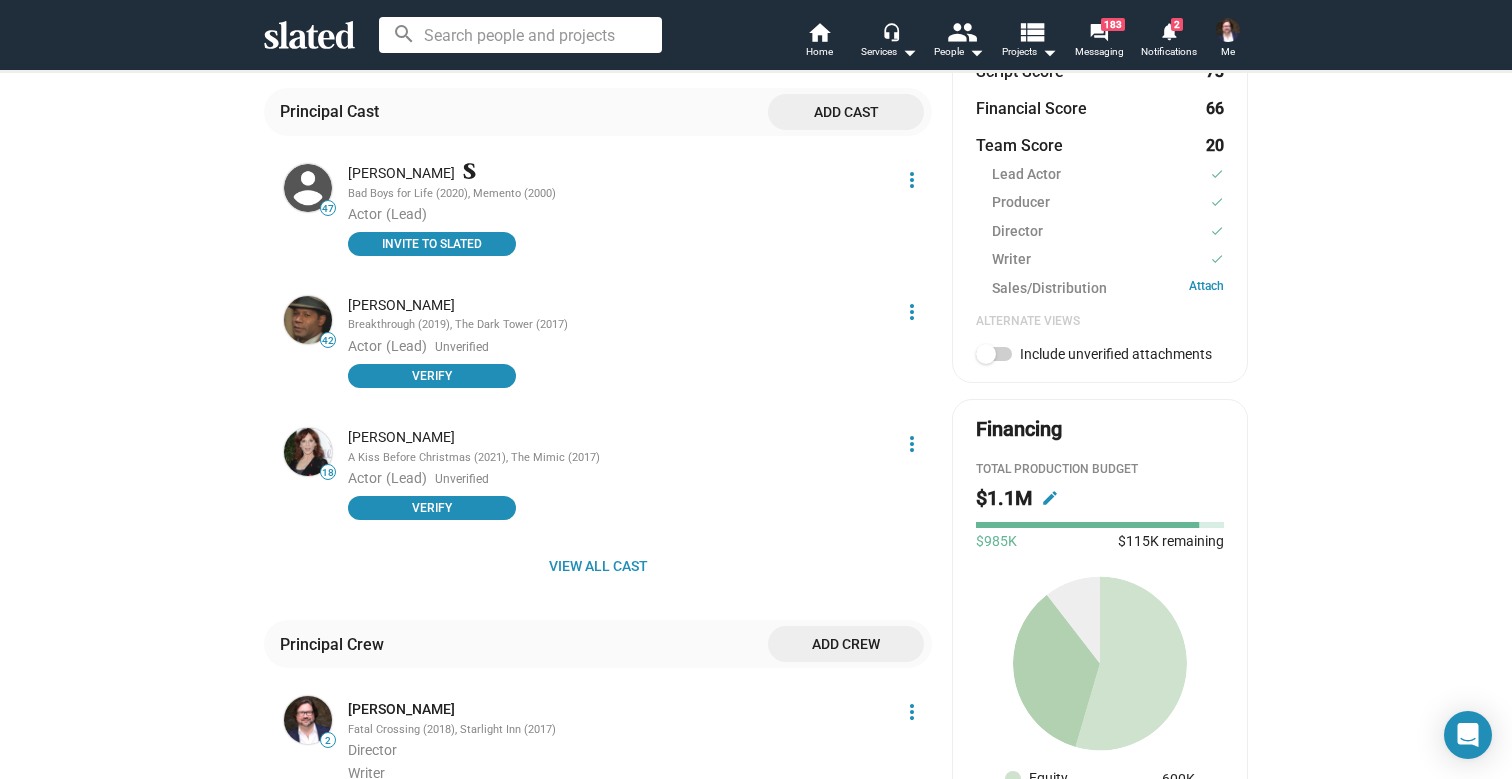 click on "Add cast" 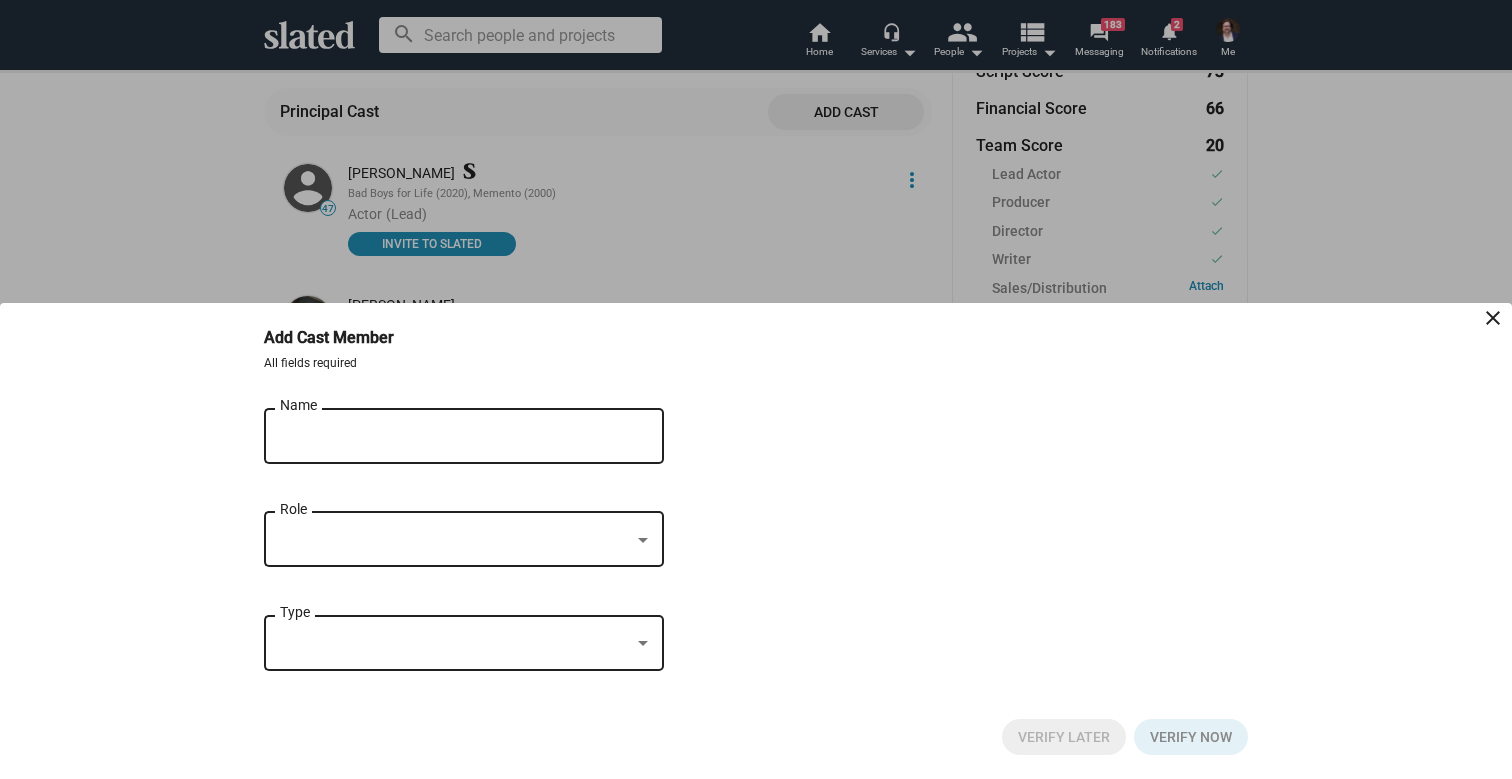 click on "Name" at bounding box center [450, 437] 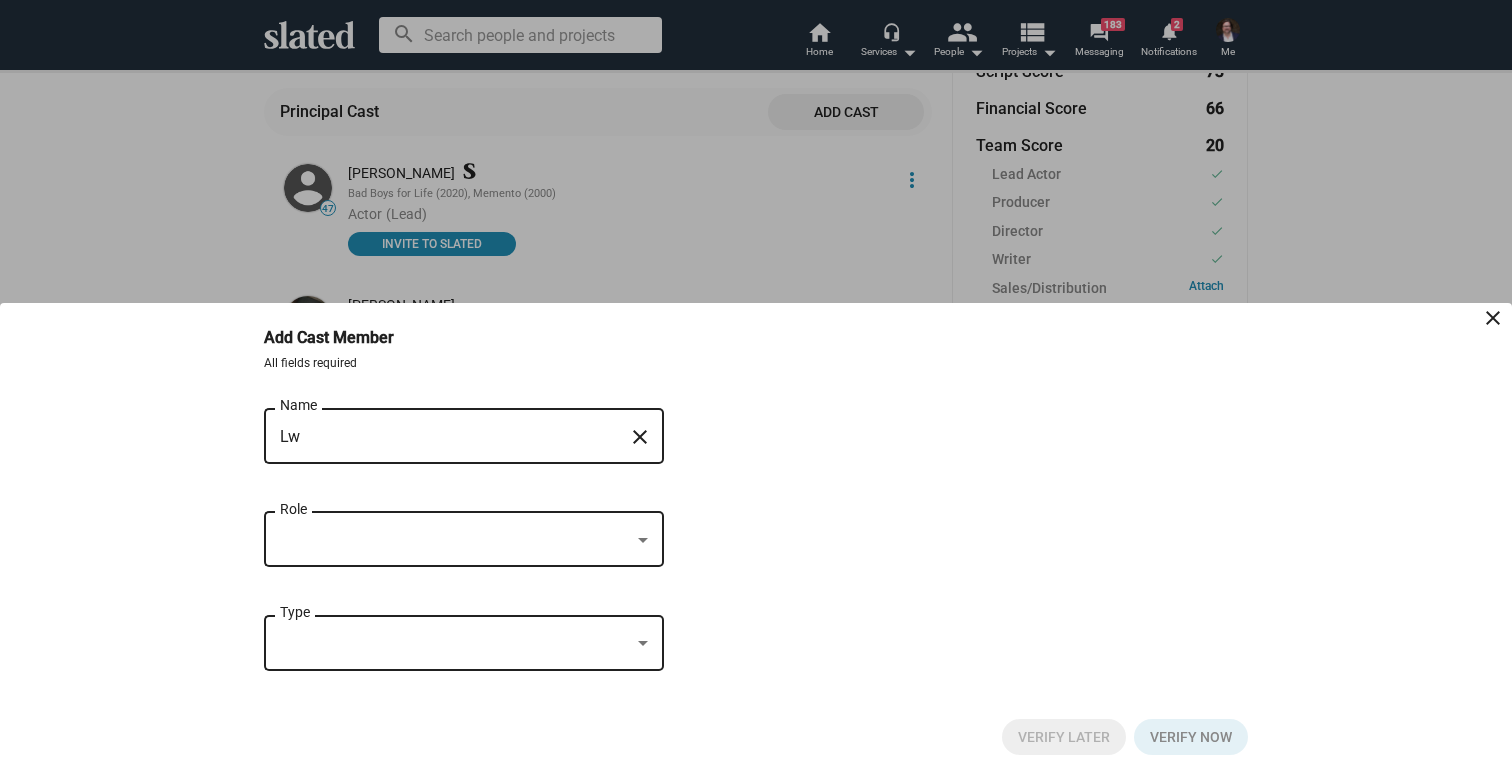 type on "L" 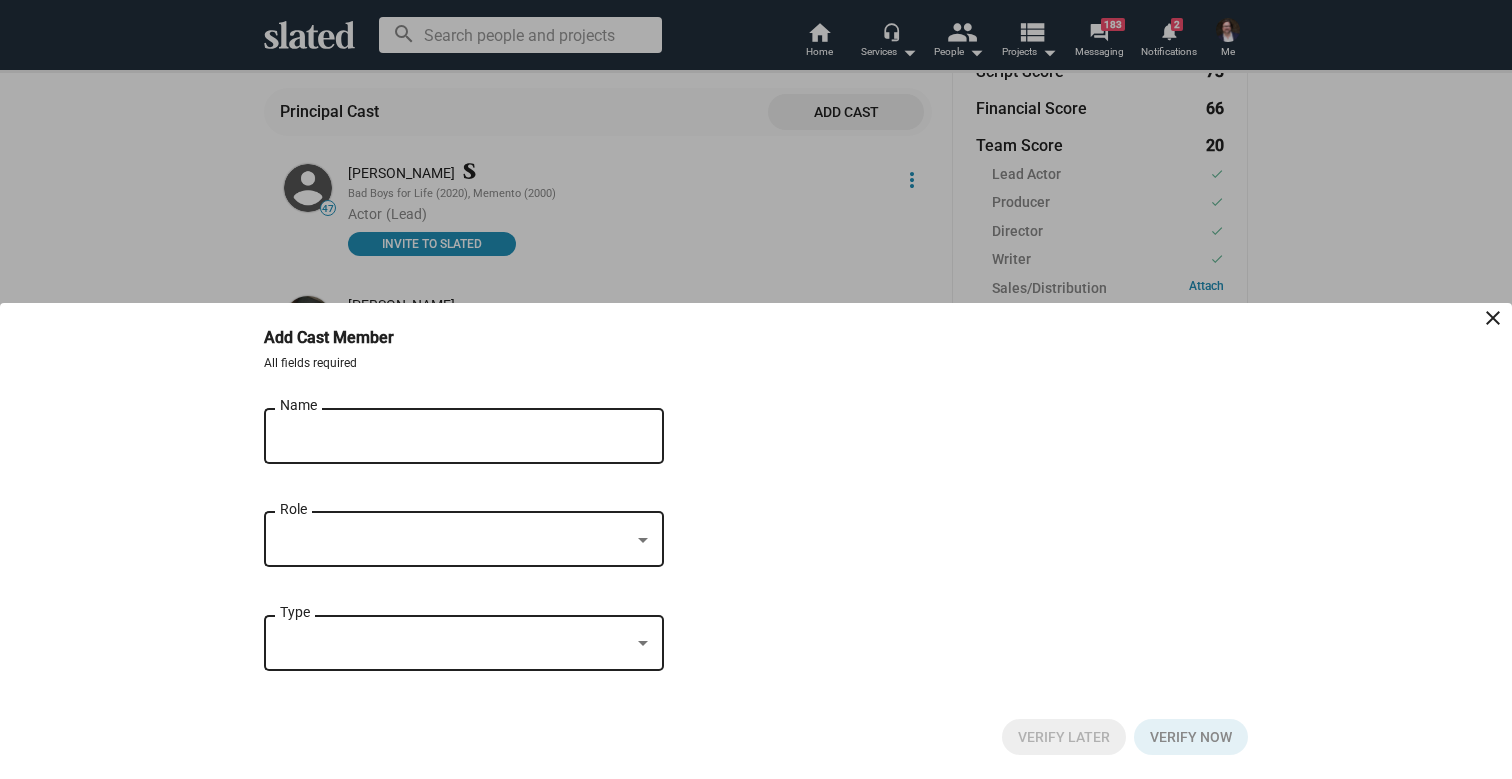 click on "Name" at bounding box center (450, 437) 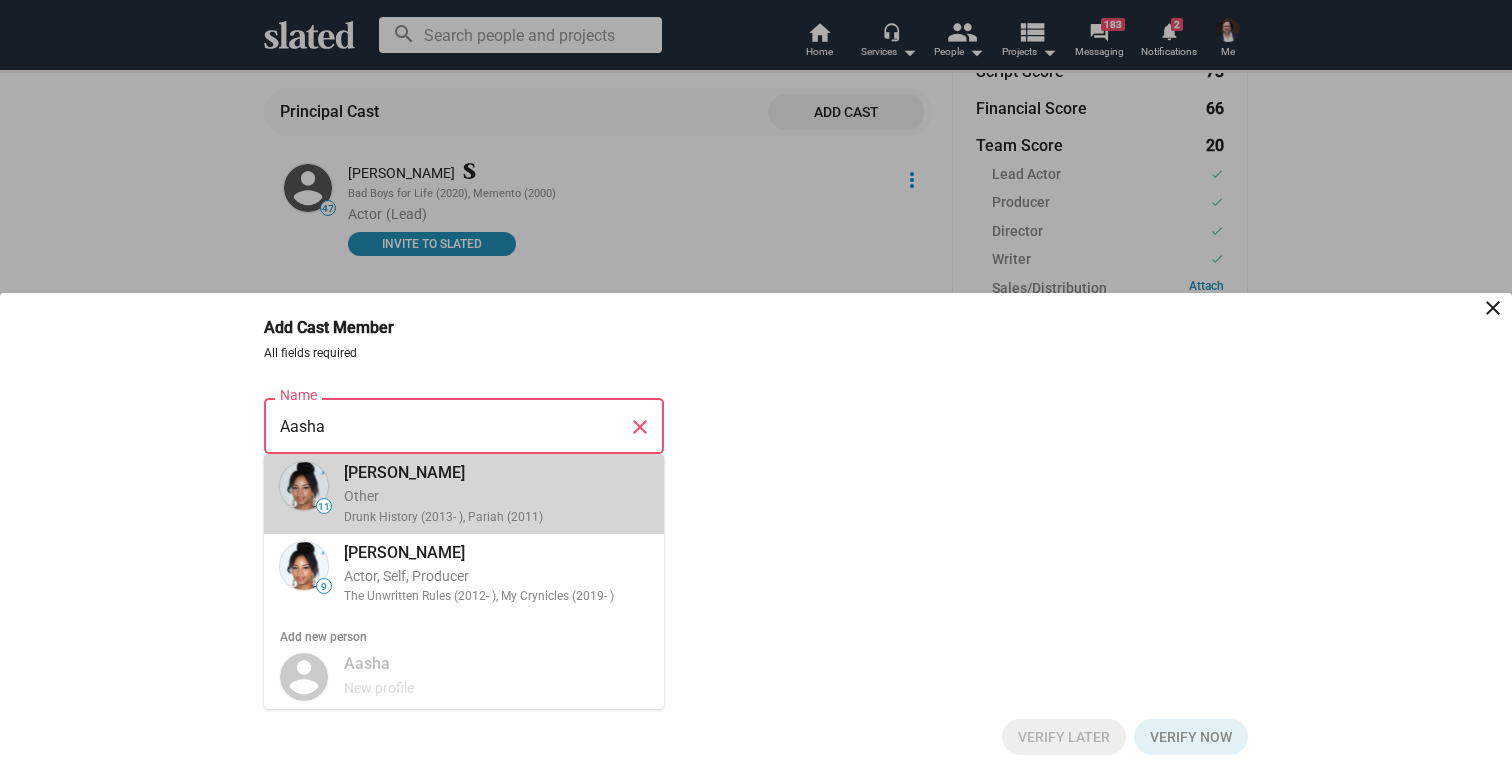 click on "[PERSON_NAME]" at bounding box center (496, 472) 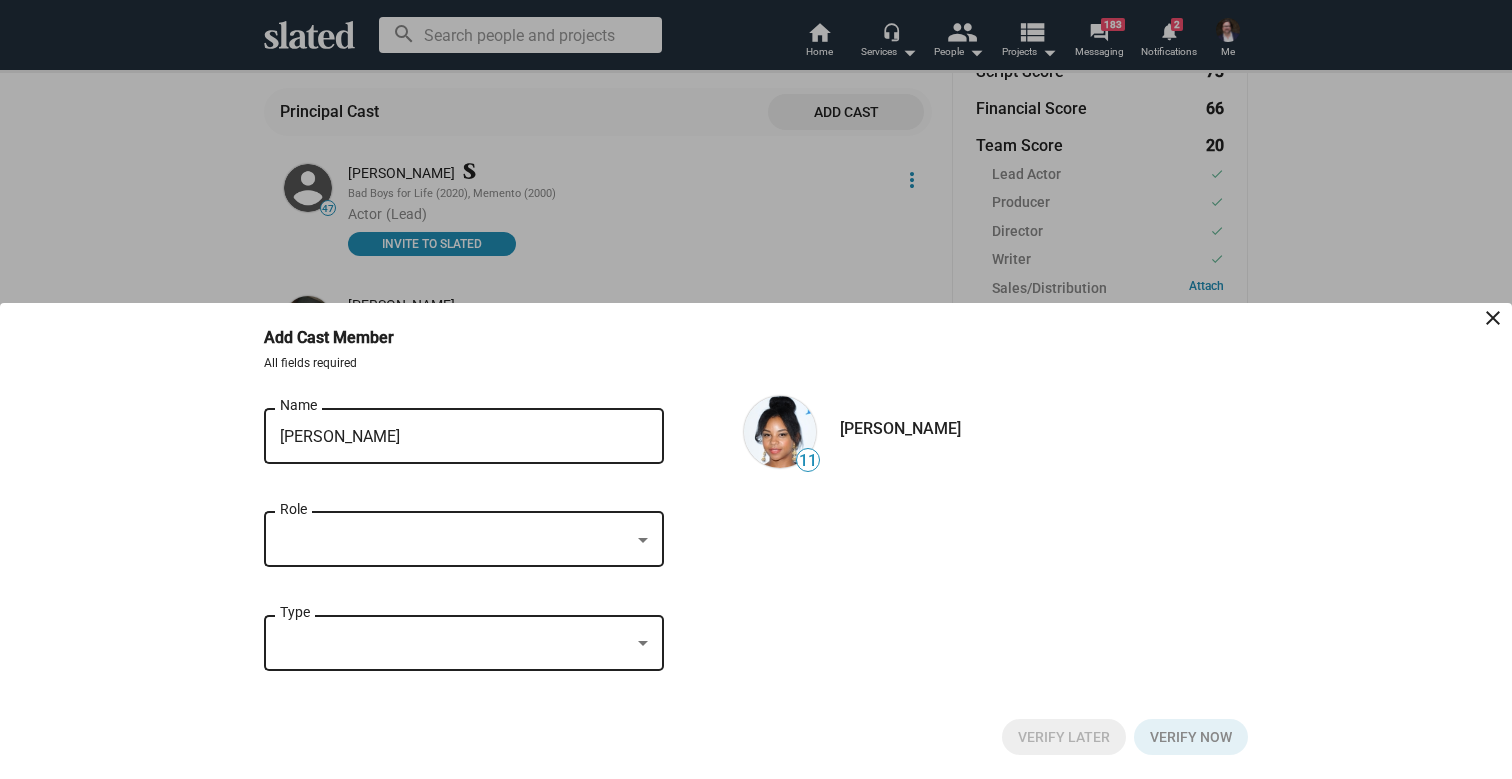 click at bounding box center [455, 540] 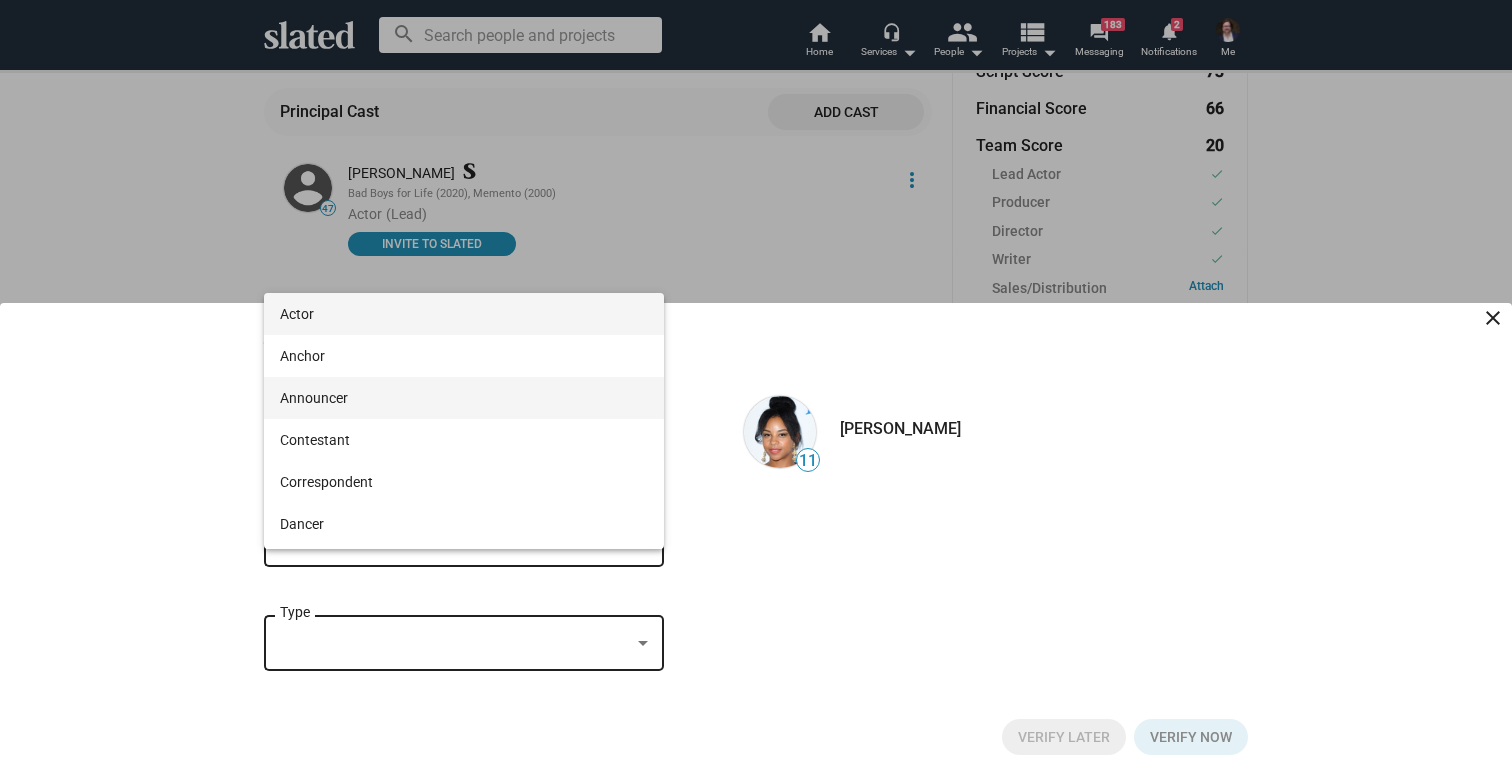 scroll, scrollTop: 0, scrollLeft: 0, axis: both 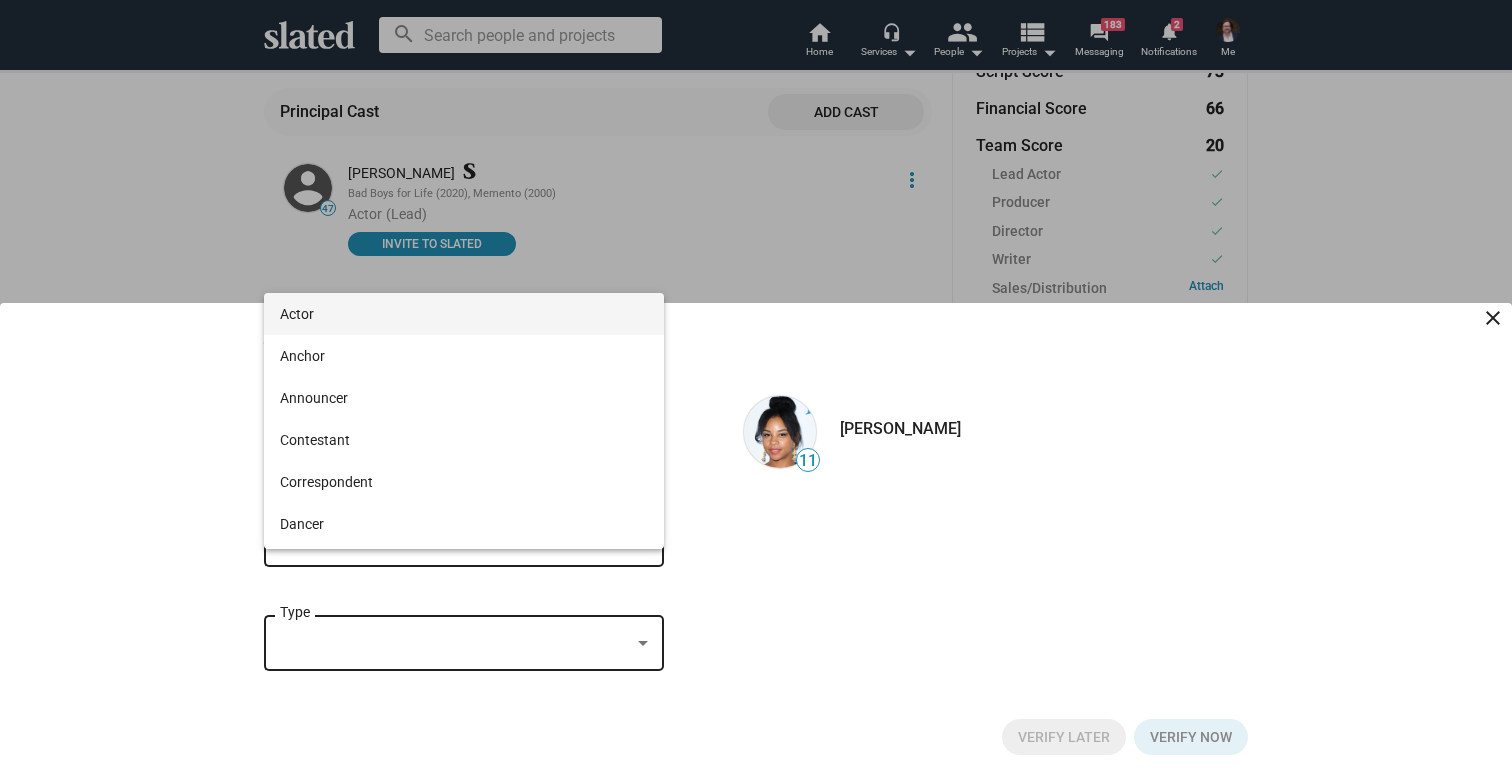 click on "Actor" at bounding box center [464, 314] 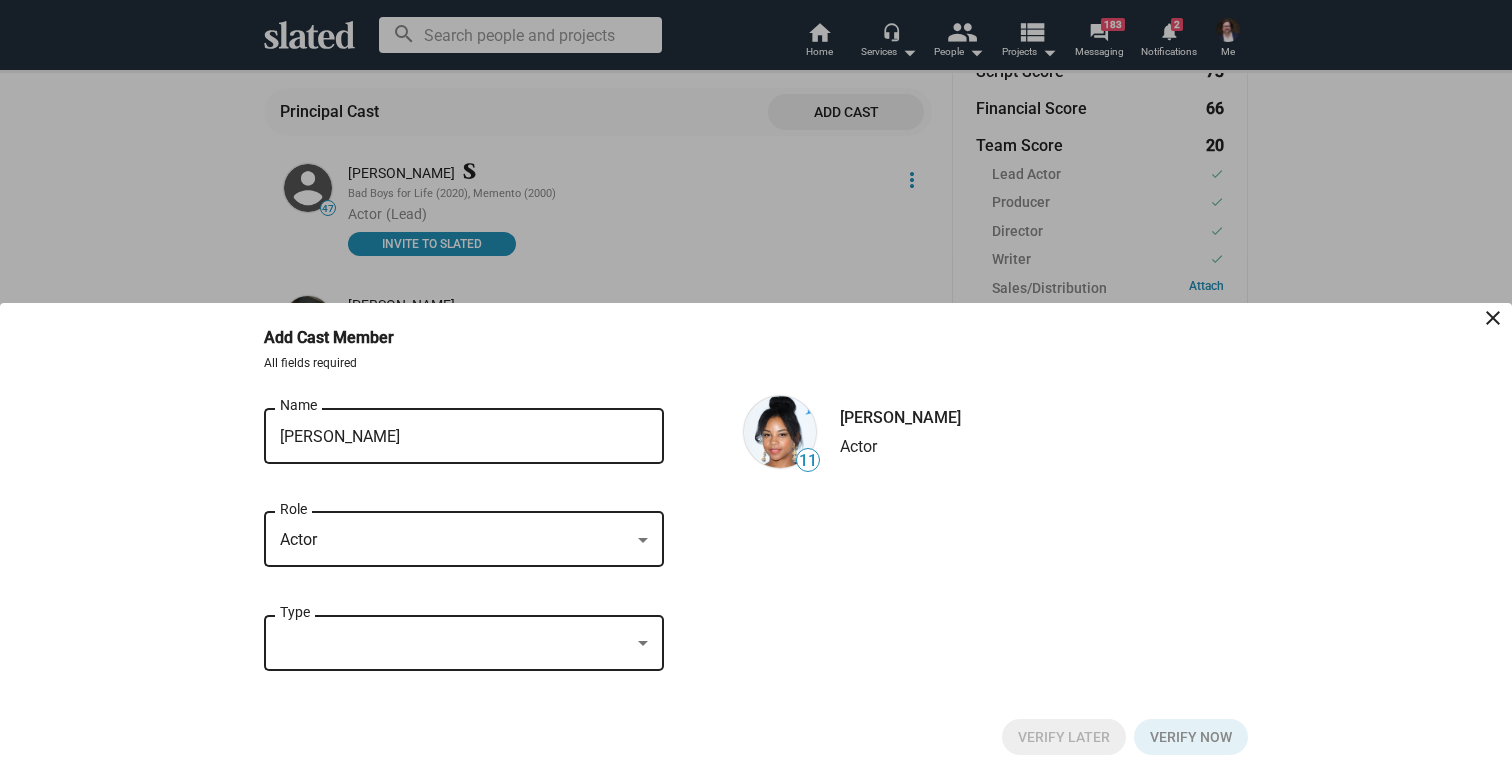 click at bounding box center (455, 643) 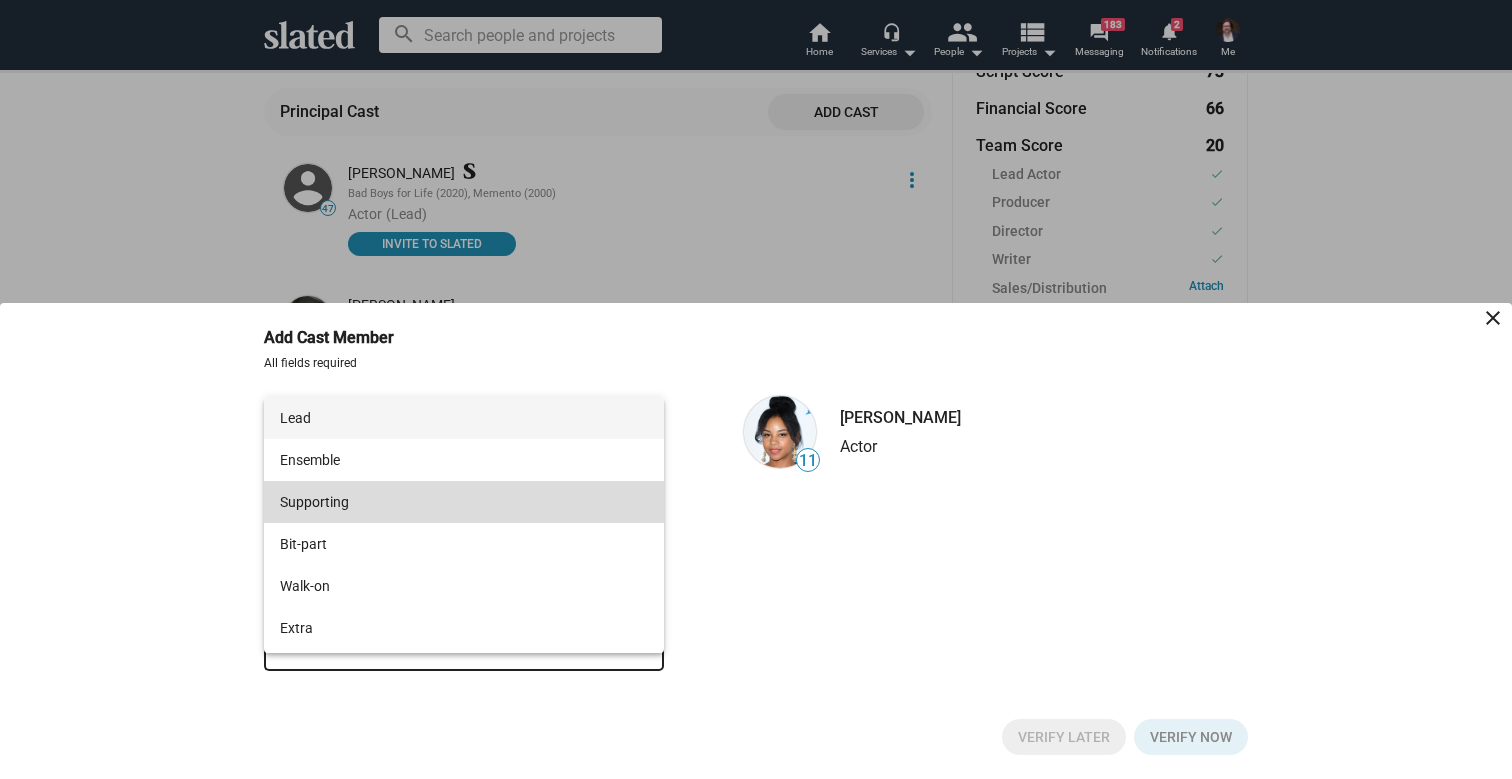 click on "Supporting" at bounding box center (464, 502) 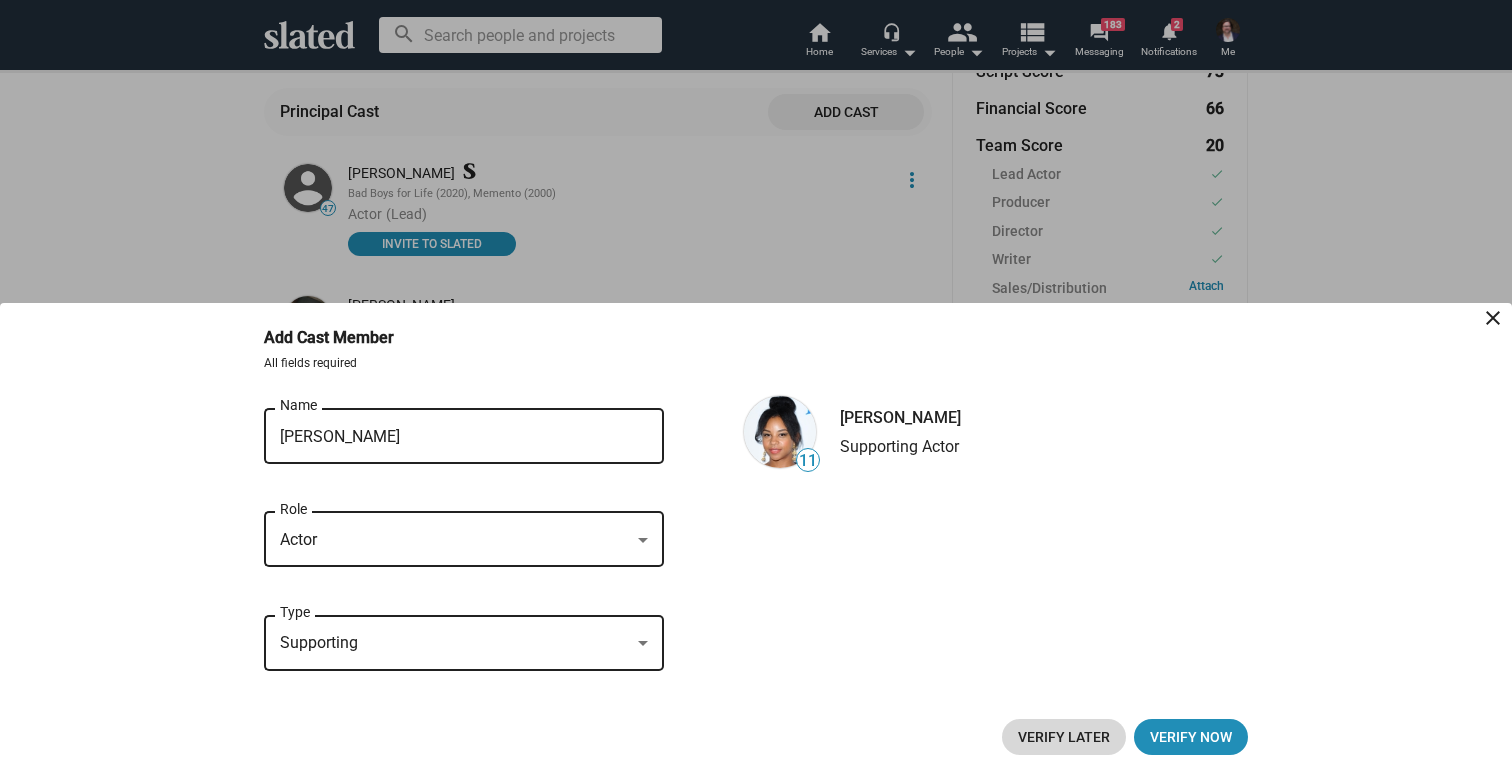 click on "Verify Later" at bounding box center (1064, 737) 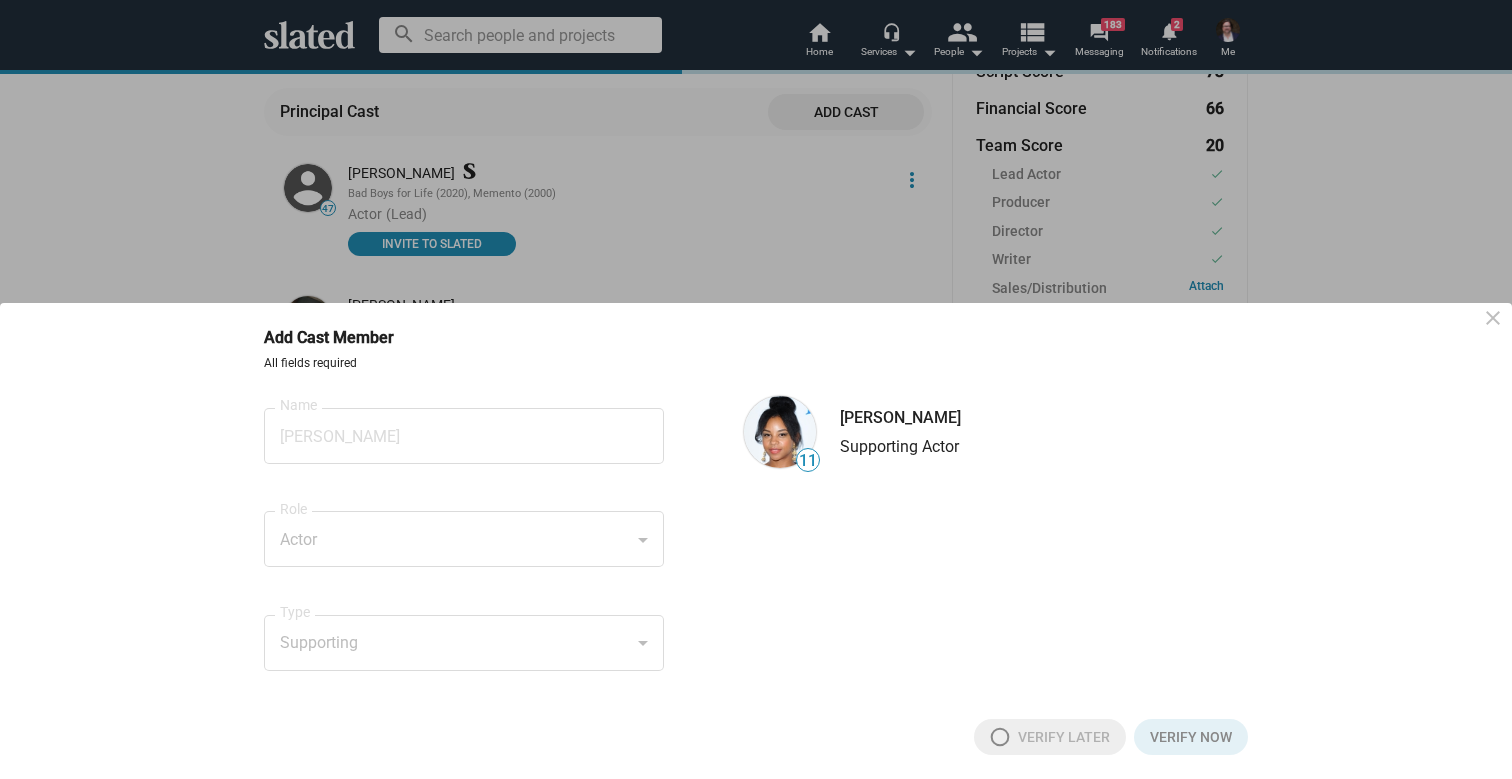 click at bounding box center [756, 389] 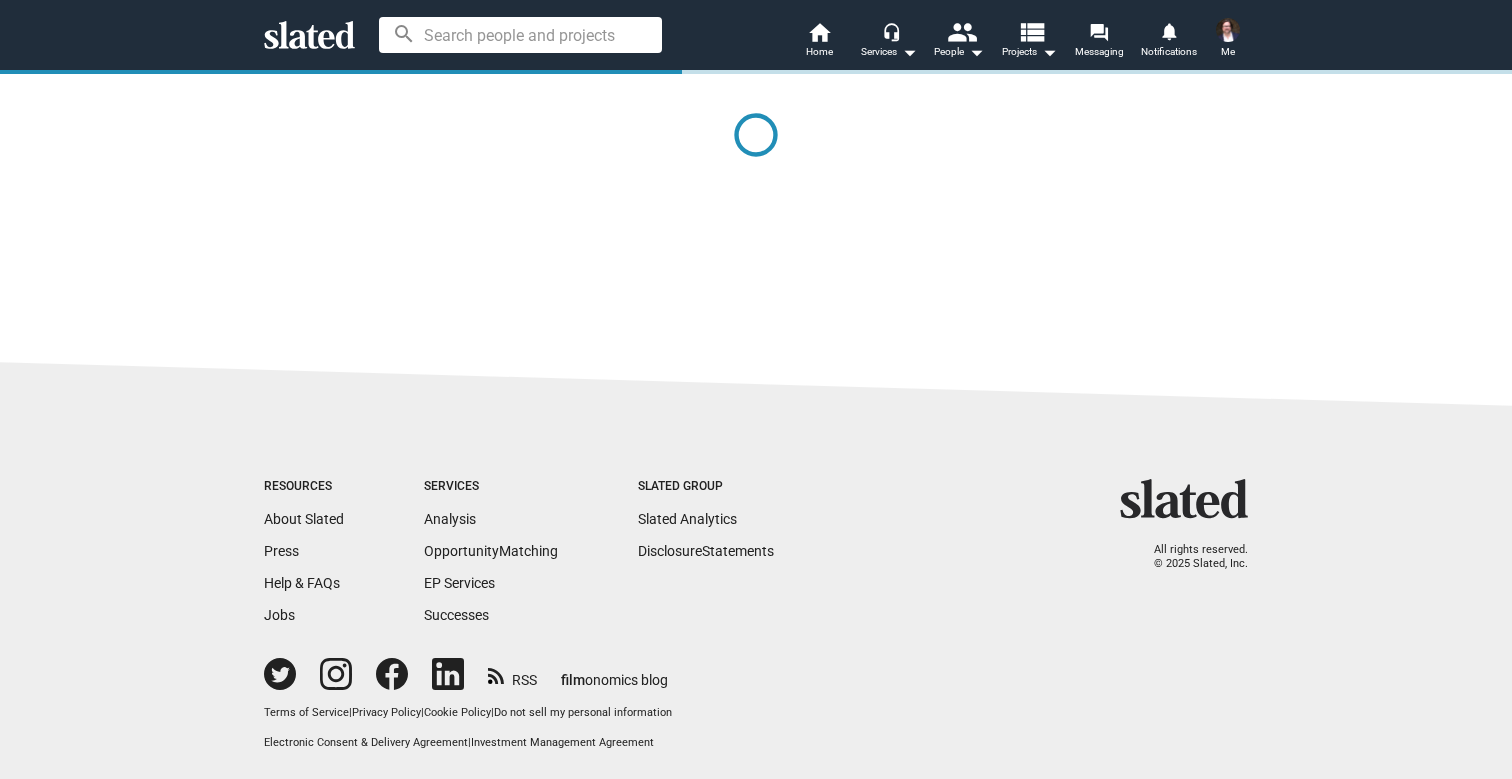 scroll, scrollTop: 0, scrollLeft: 0, axis: both 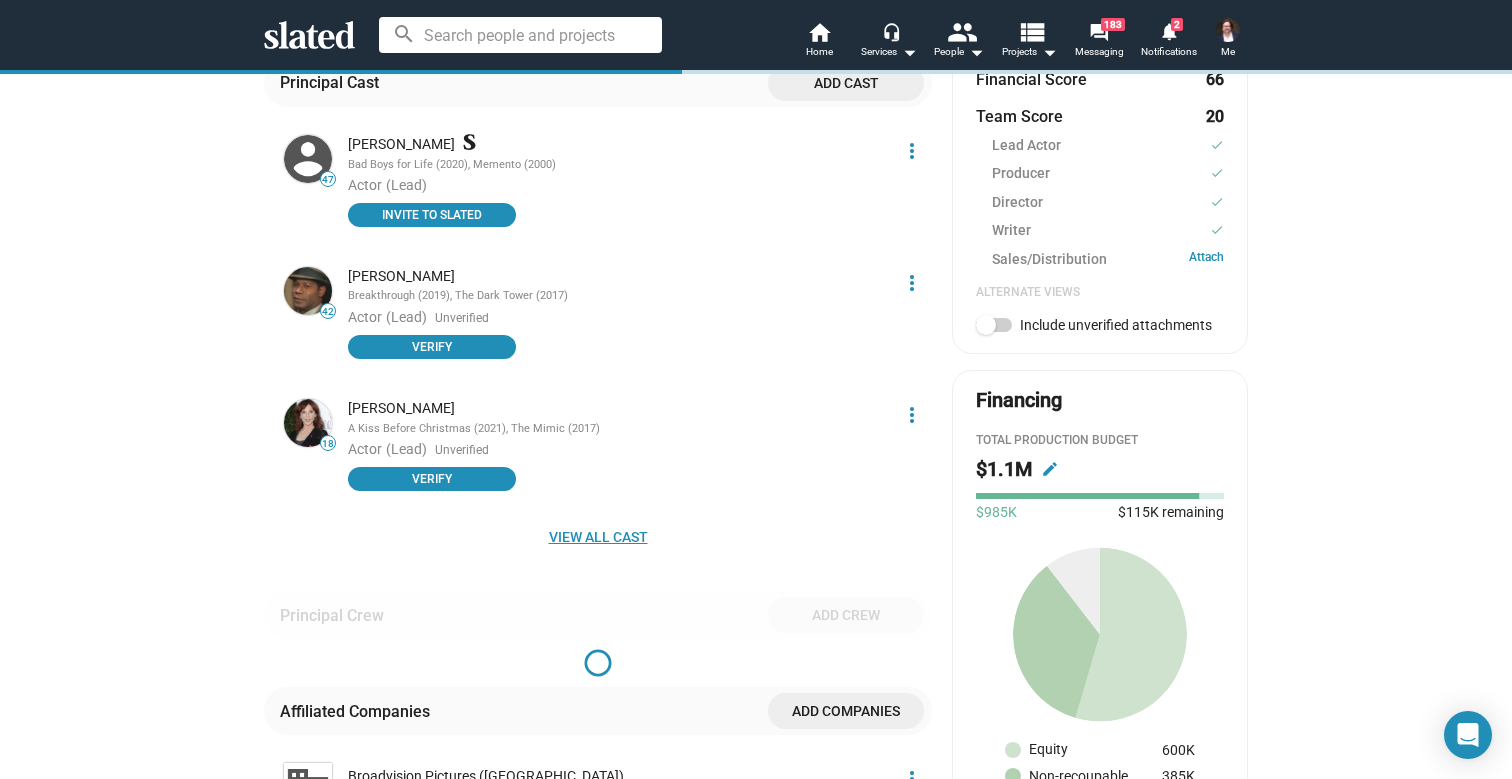 click on "View all cast" 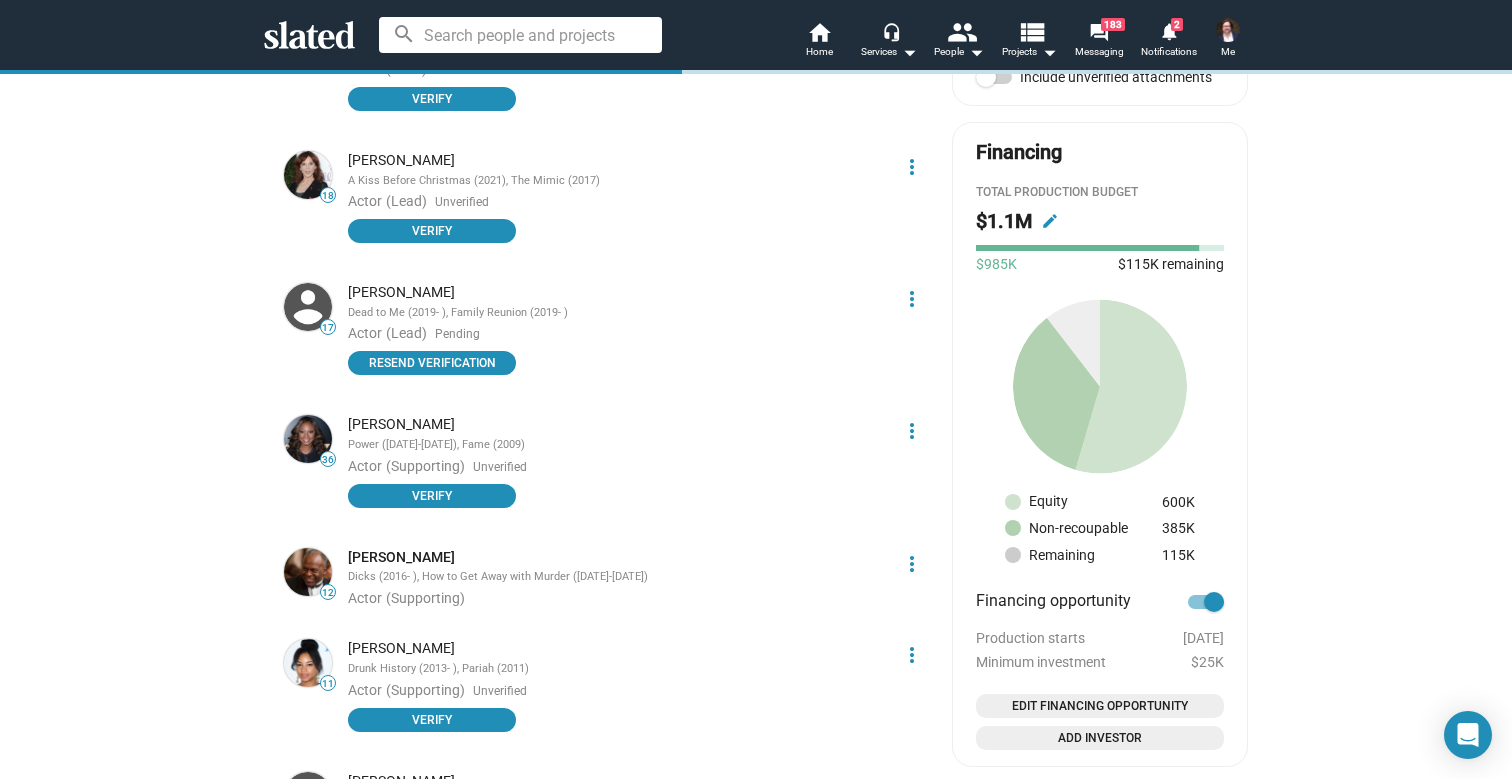 scroll, scrollTop: 922, scrollLeft: 0, axis: vertical 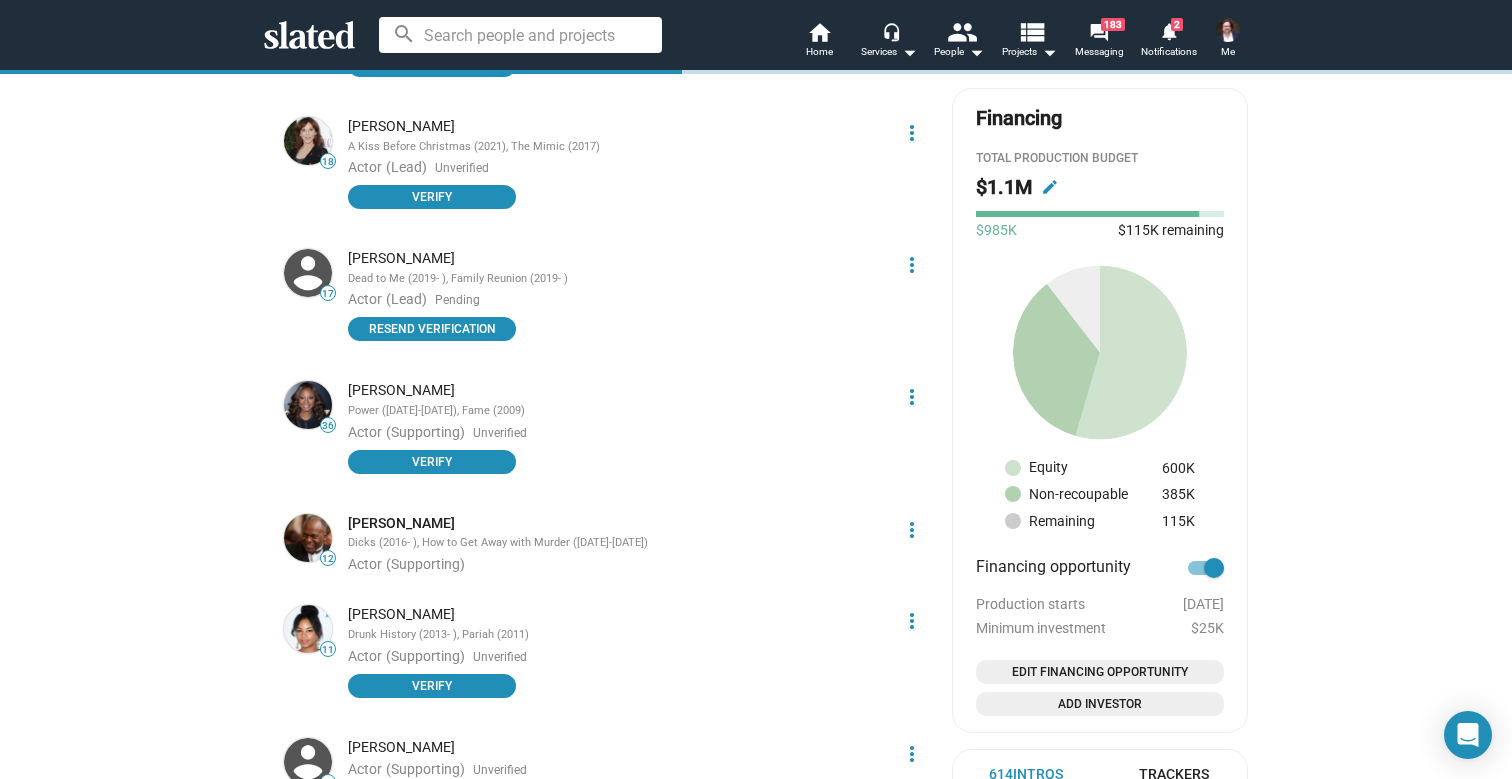 click on "more_vert" 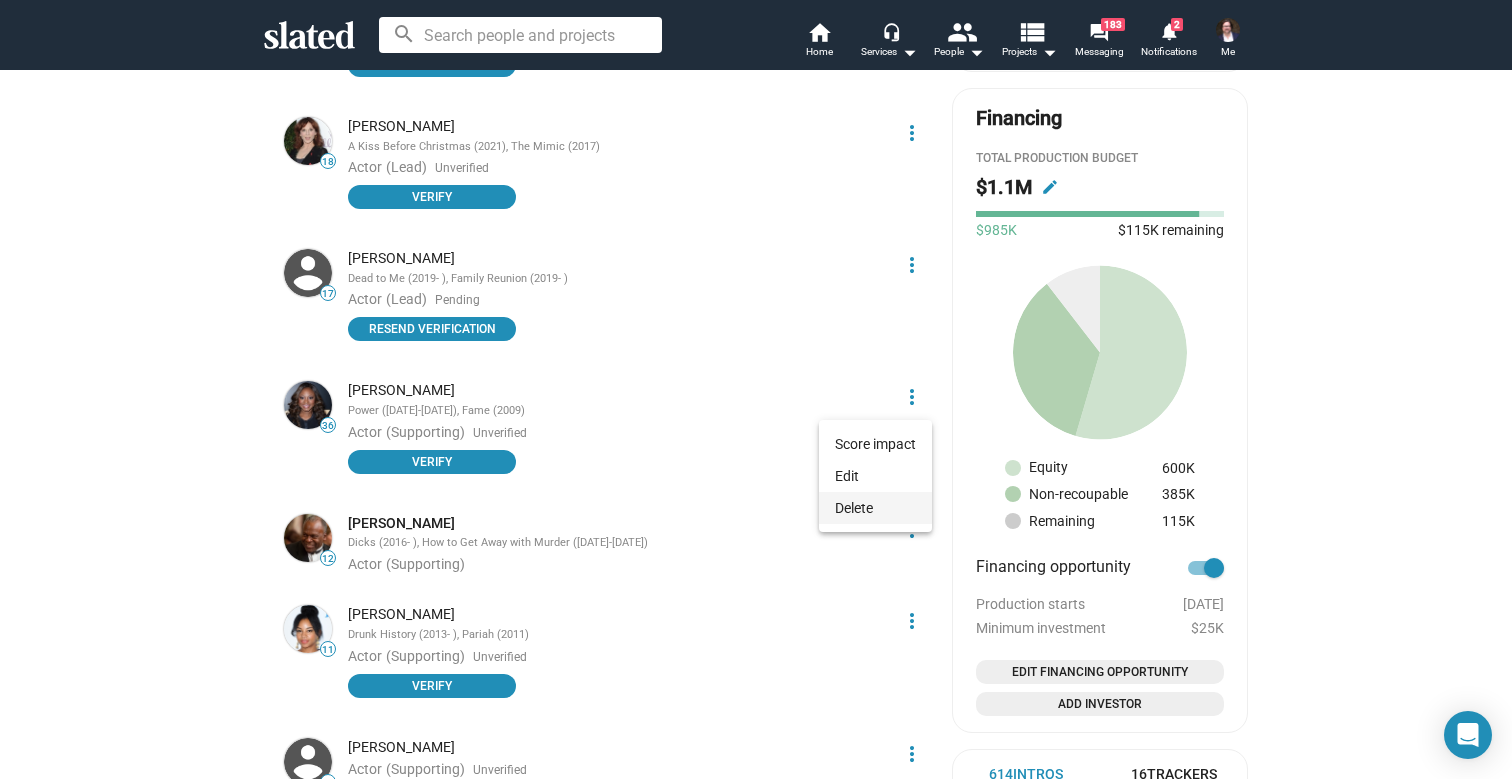 click on "Delete" at bounding box center [875, 508] 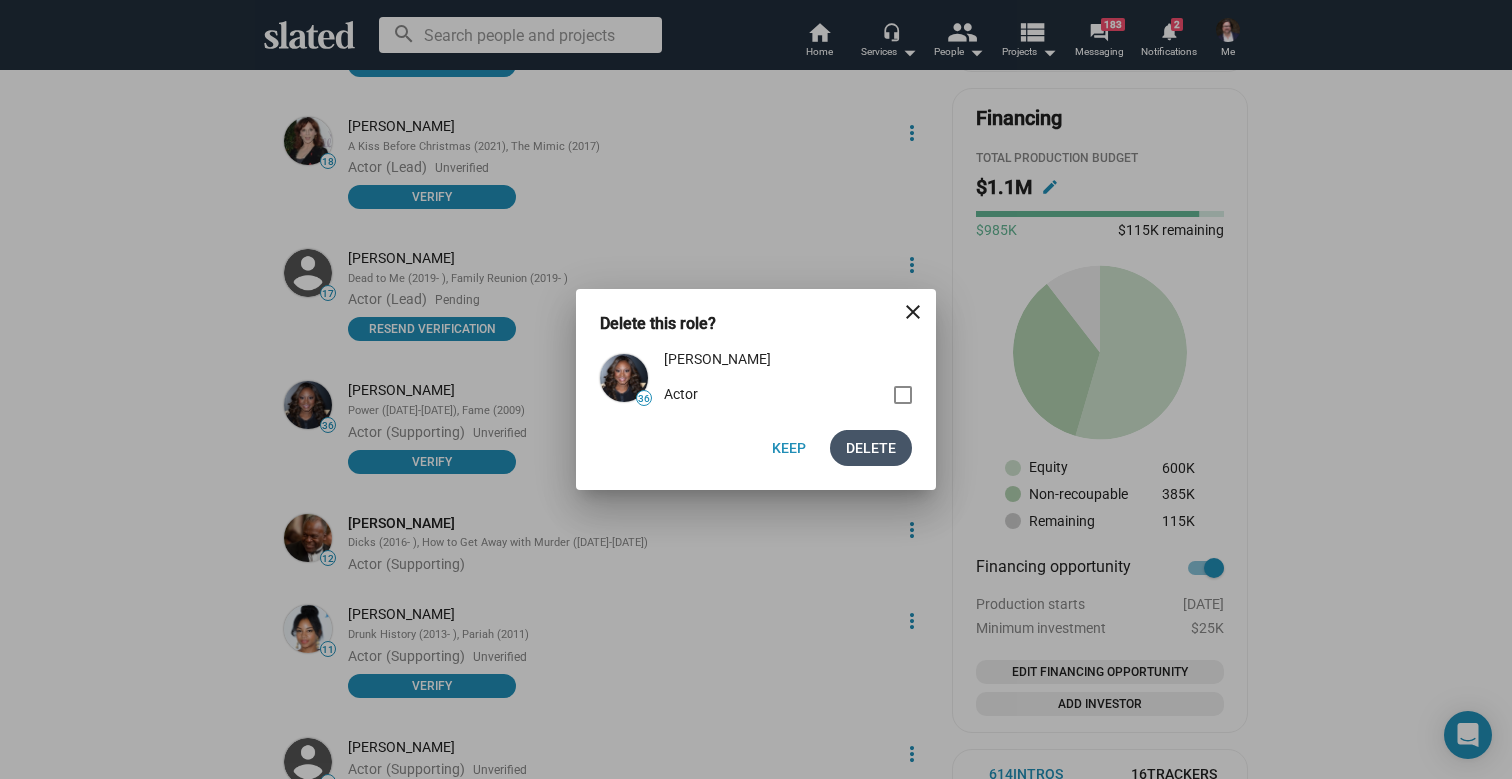 click on "Delete" at bounding box center (871, 448) 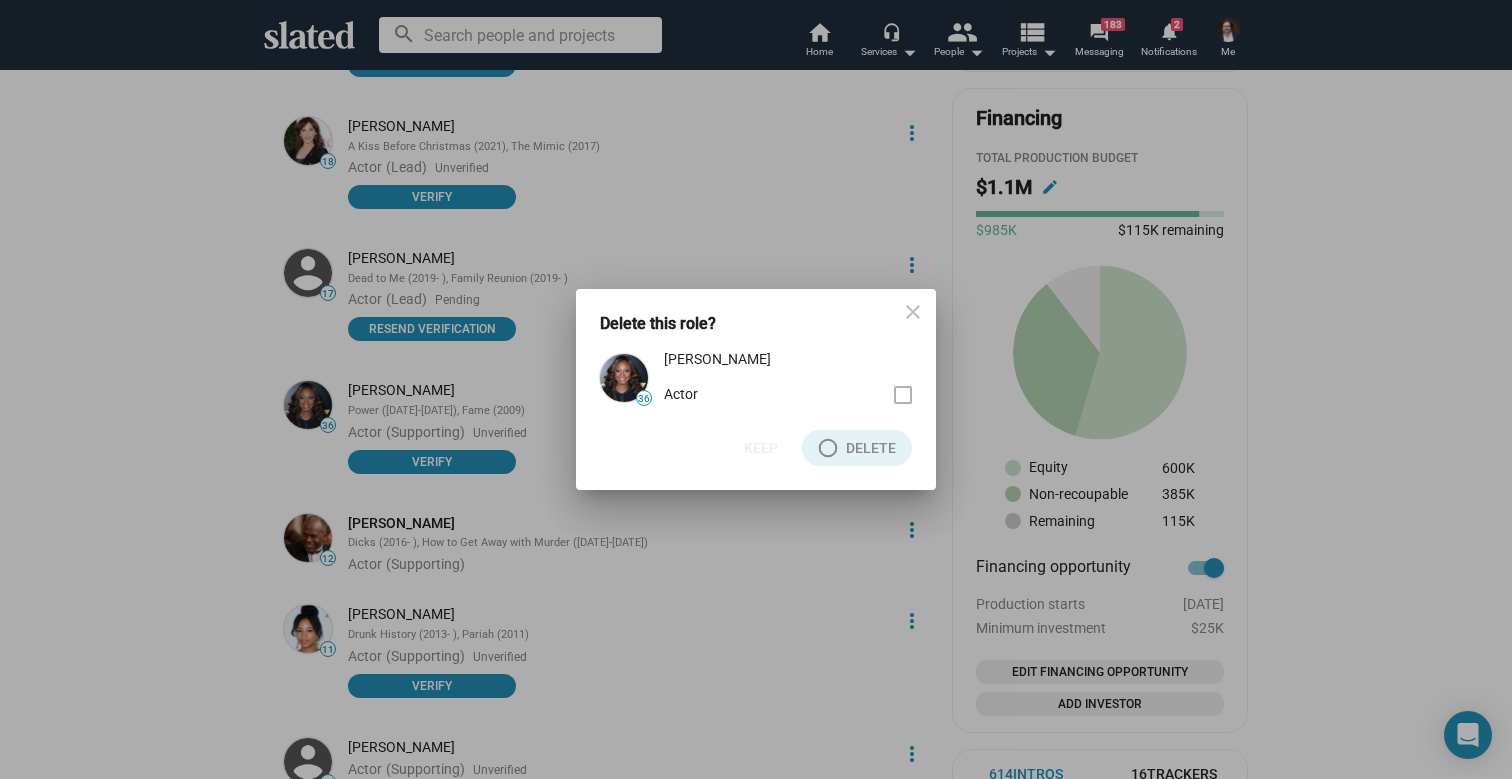 click at bounding box center [903, 395] 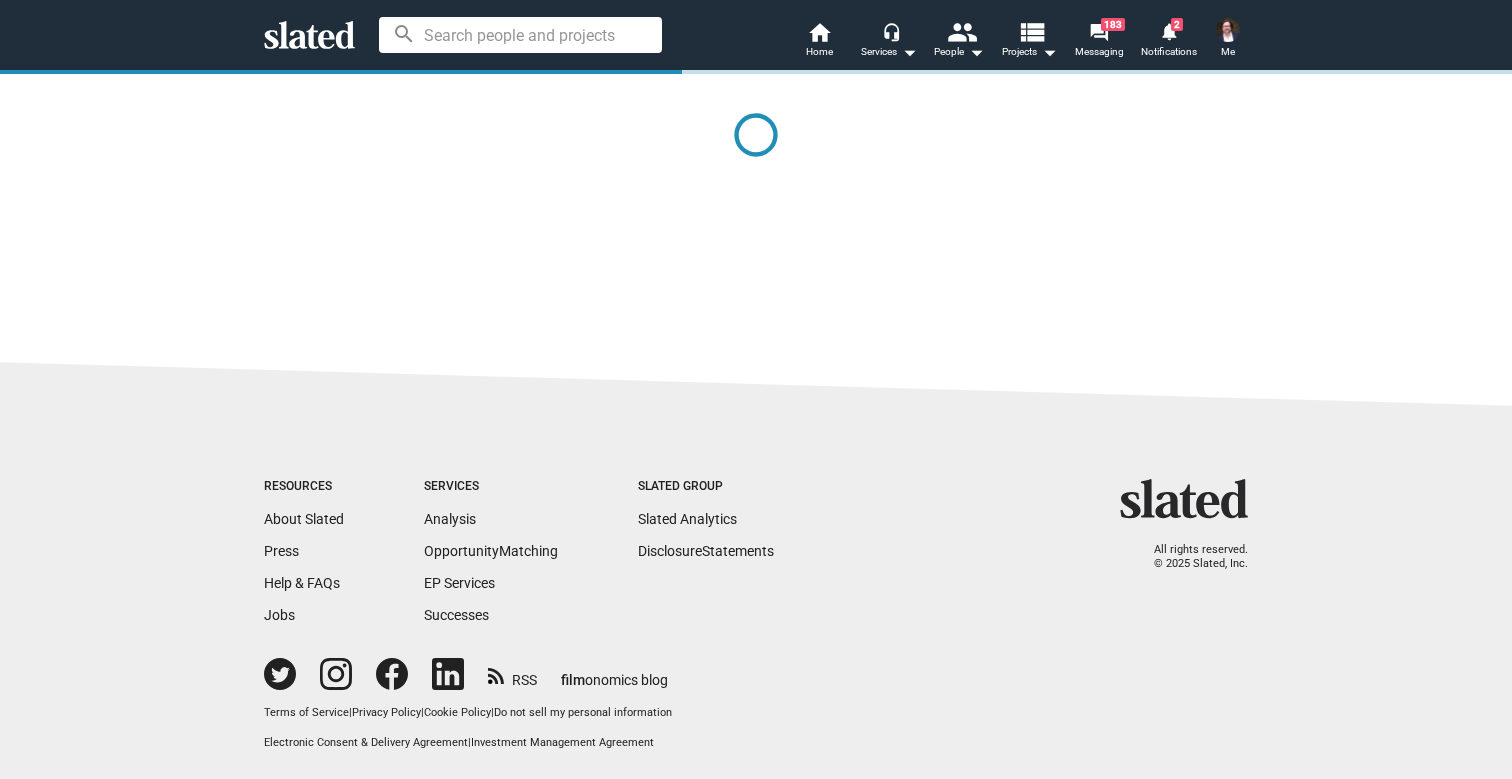 scroll, scrollTop: 0, scrollLeft: 0, axis: both 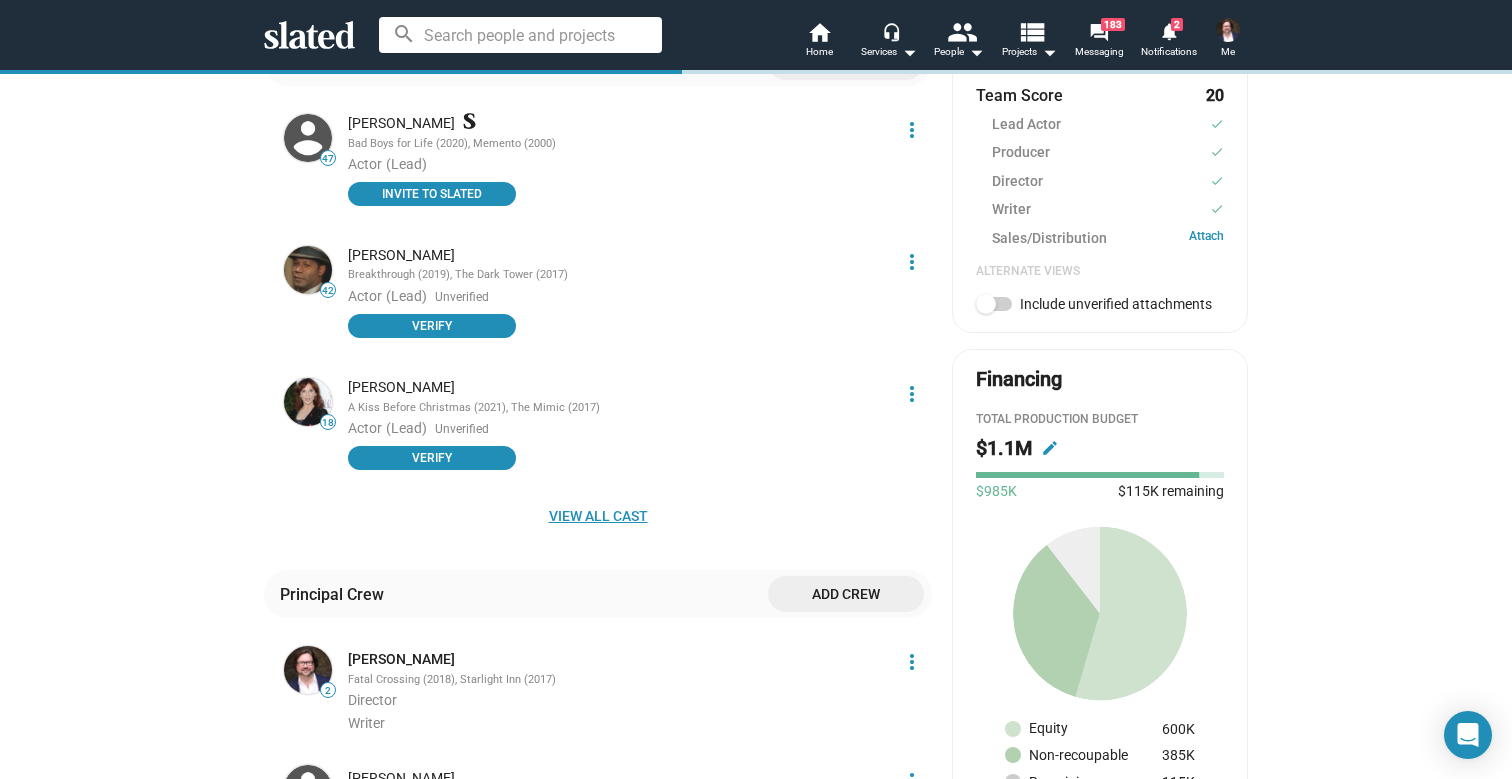 click on "View all cast" 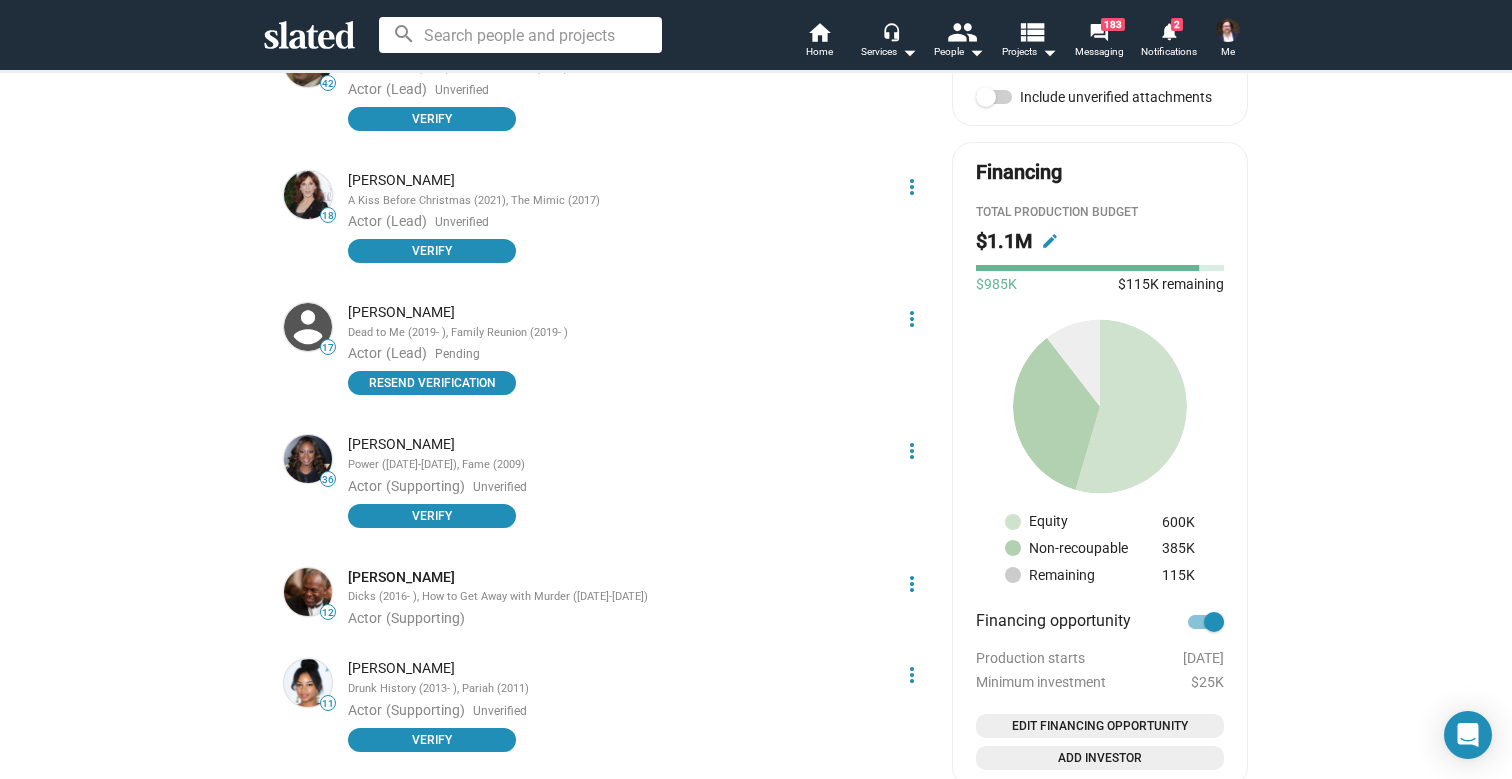scroll, scrollTop: 892, scrollLeft: 0, axis: vertical 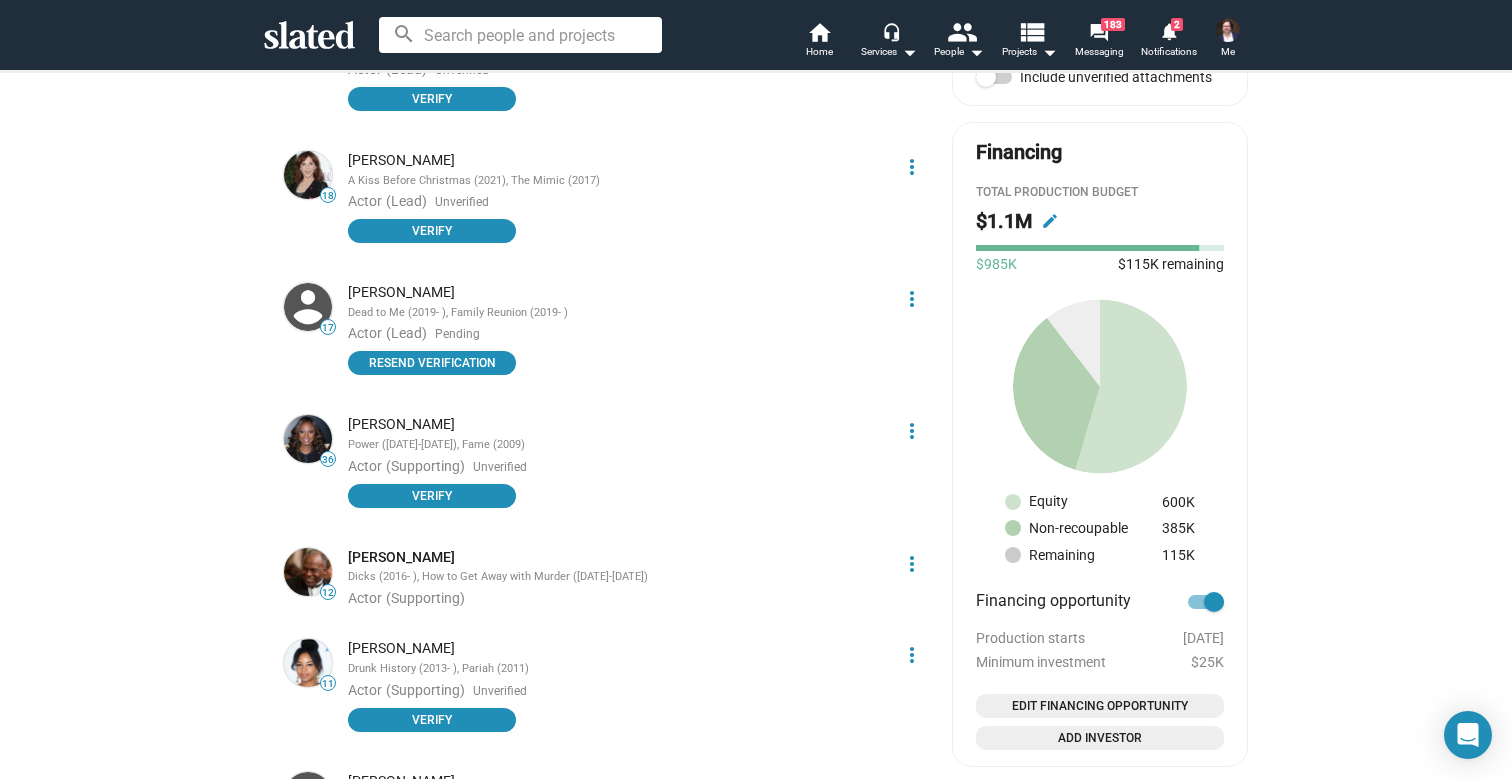 click on "more_vert" 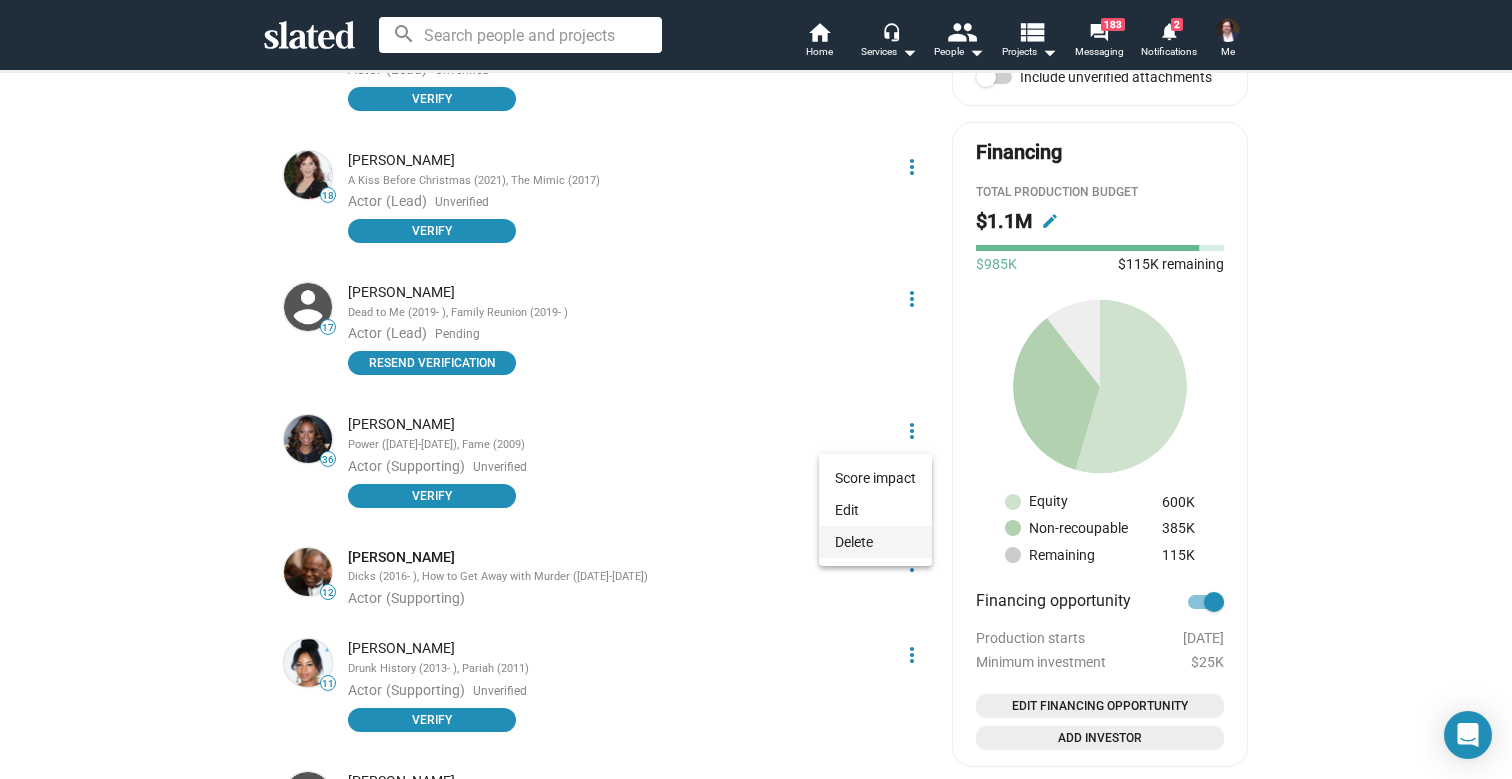 click on "Delete" at bounding box center (875, 542) 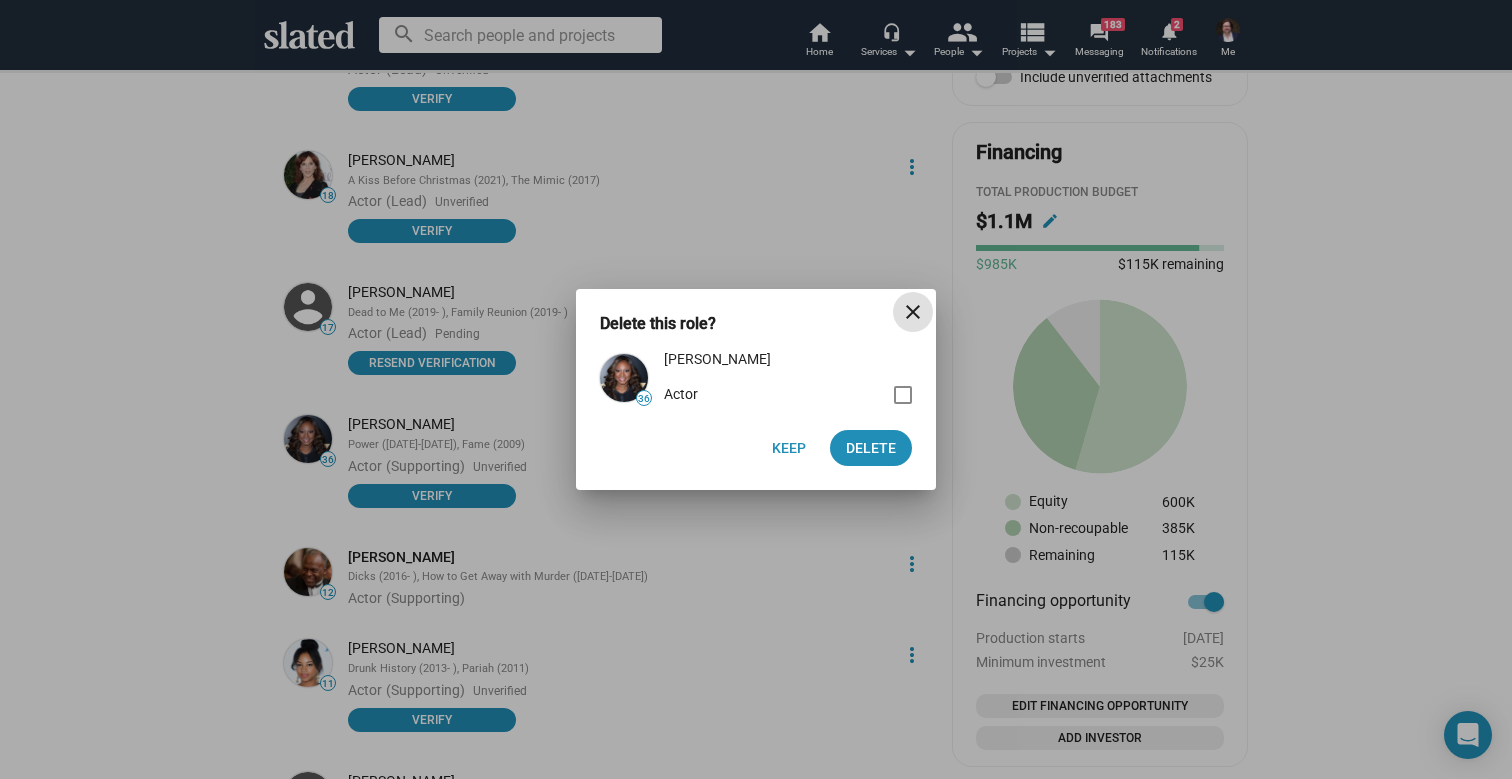 click at bounding box center [903, 395] 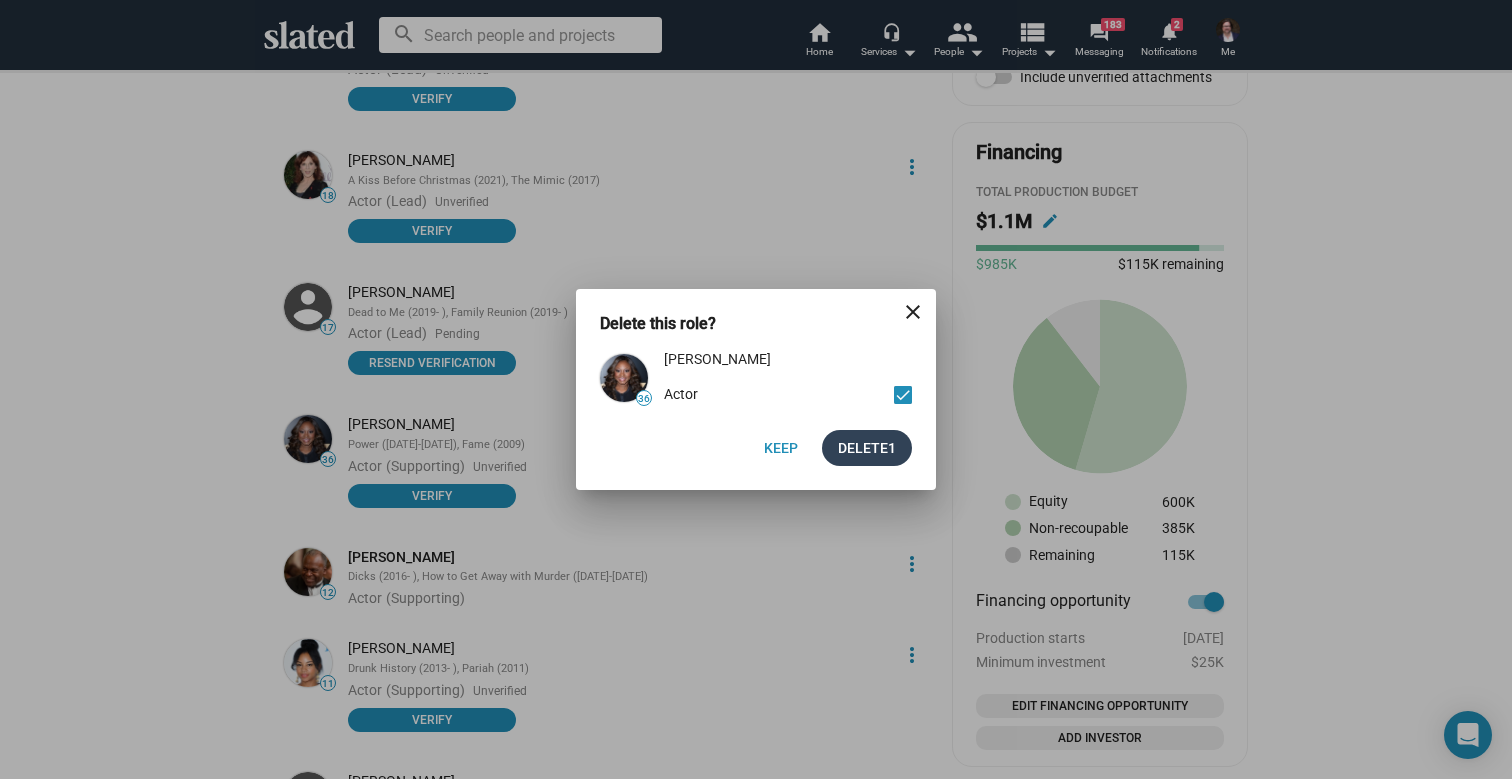 click on "Delete  1" at bounding box center [867, 448] 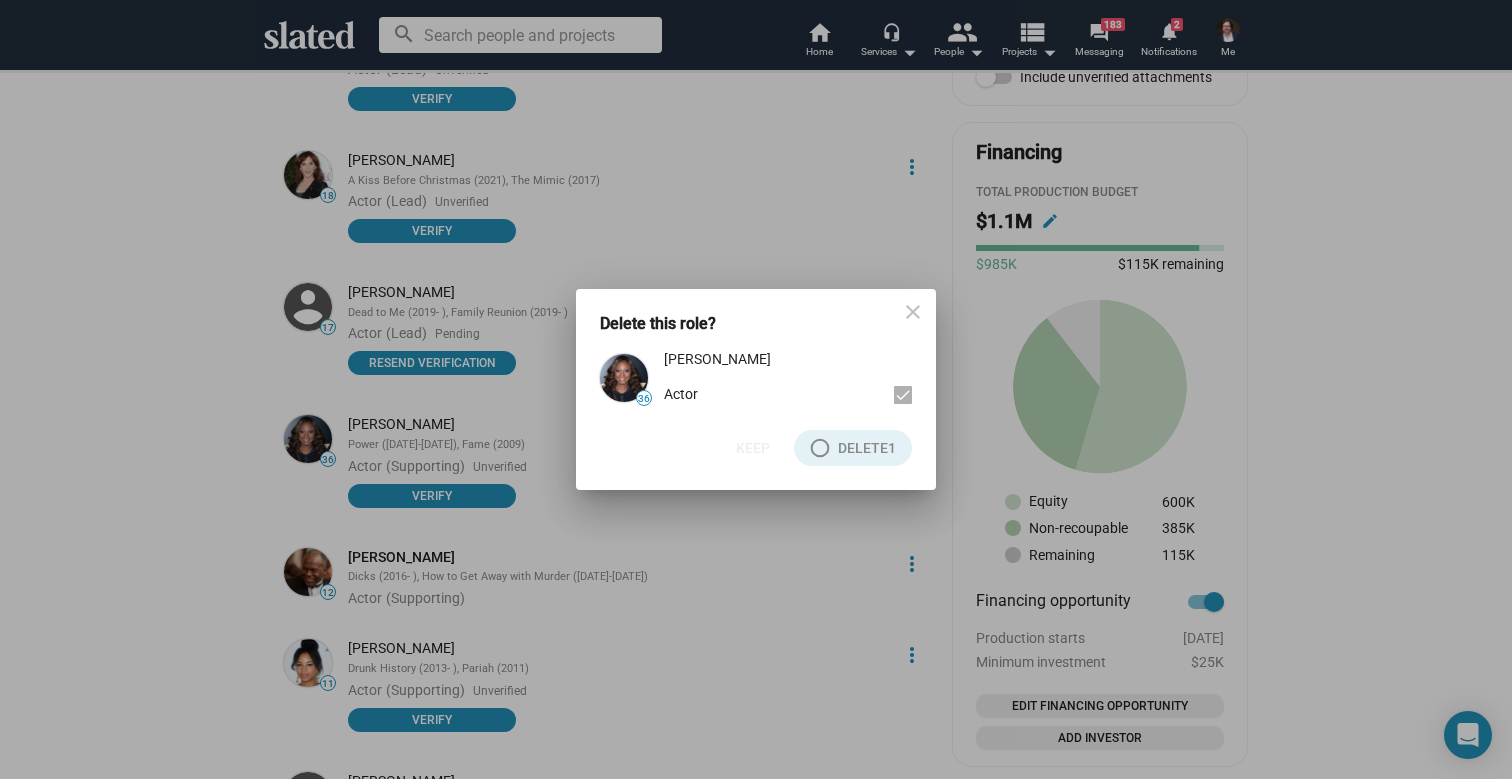 click on "Delete this role? close 36 Naturi Naughton Actor   Keep Delete  1" at bounding box center (756, 389) 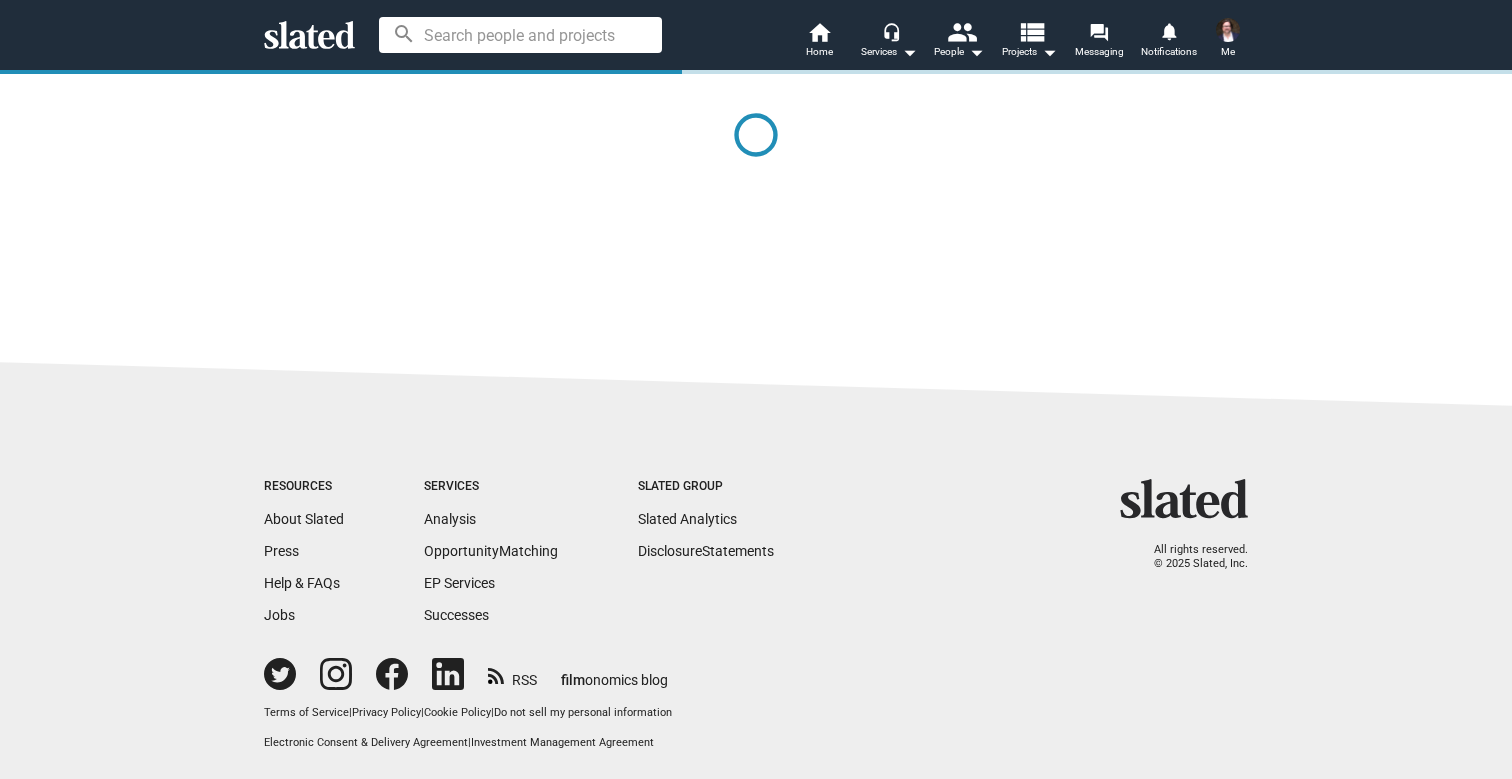 scroll, scrollTop: 0, scrollLeft: 0, axis: both 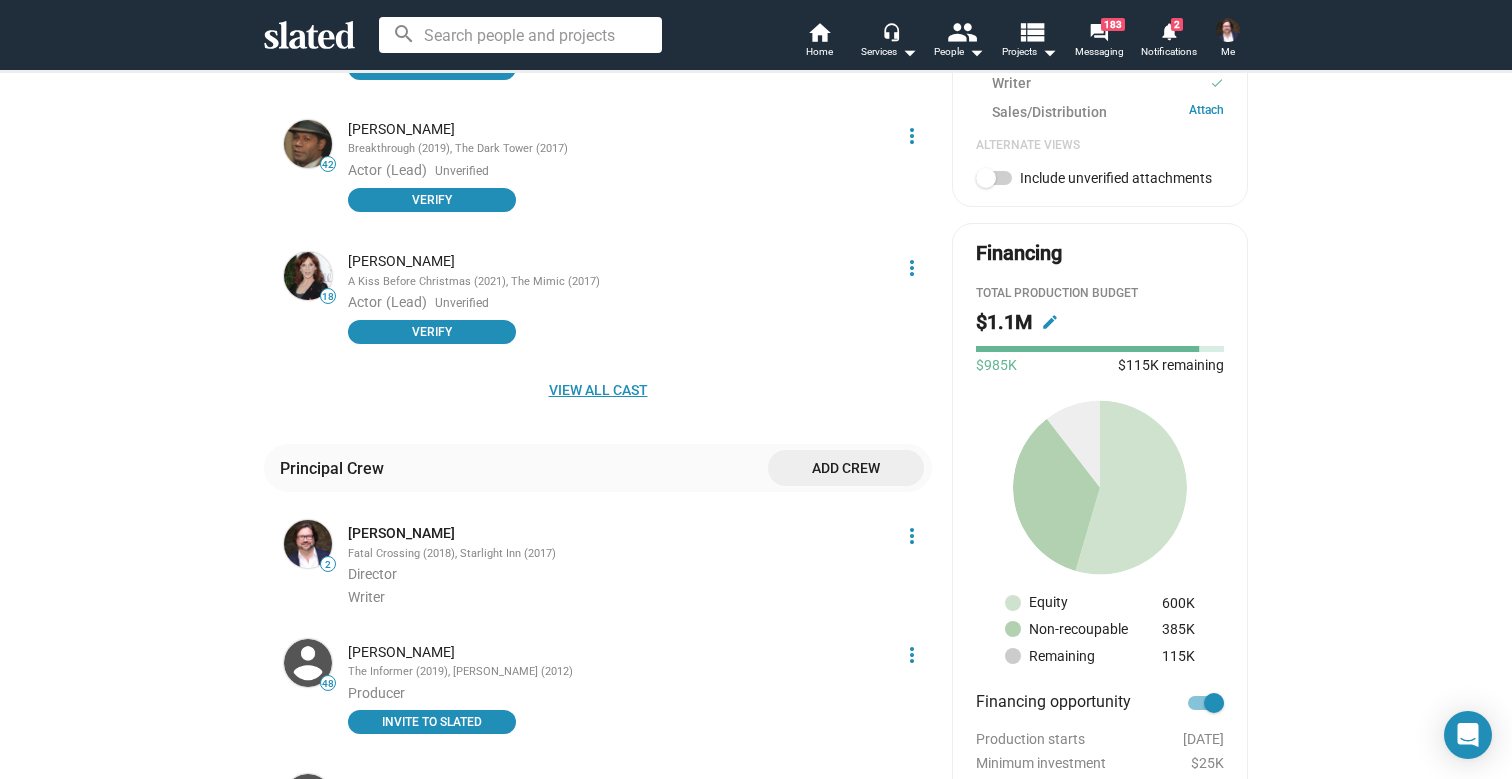 click on "View all cast" 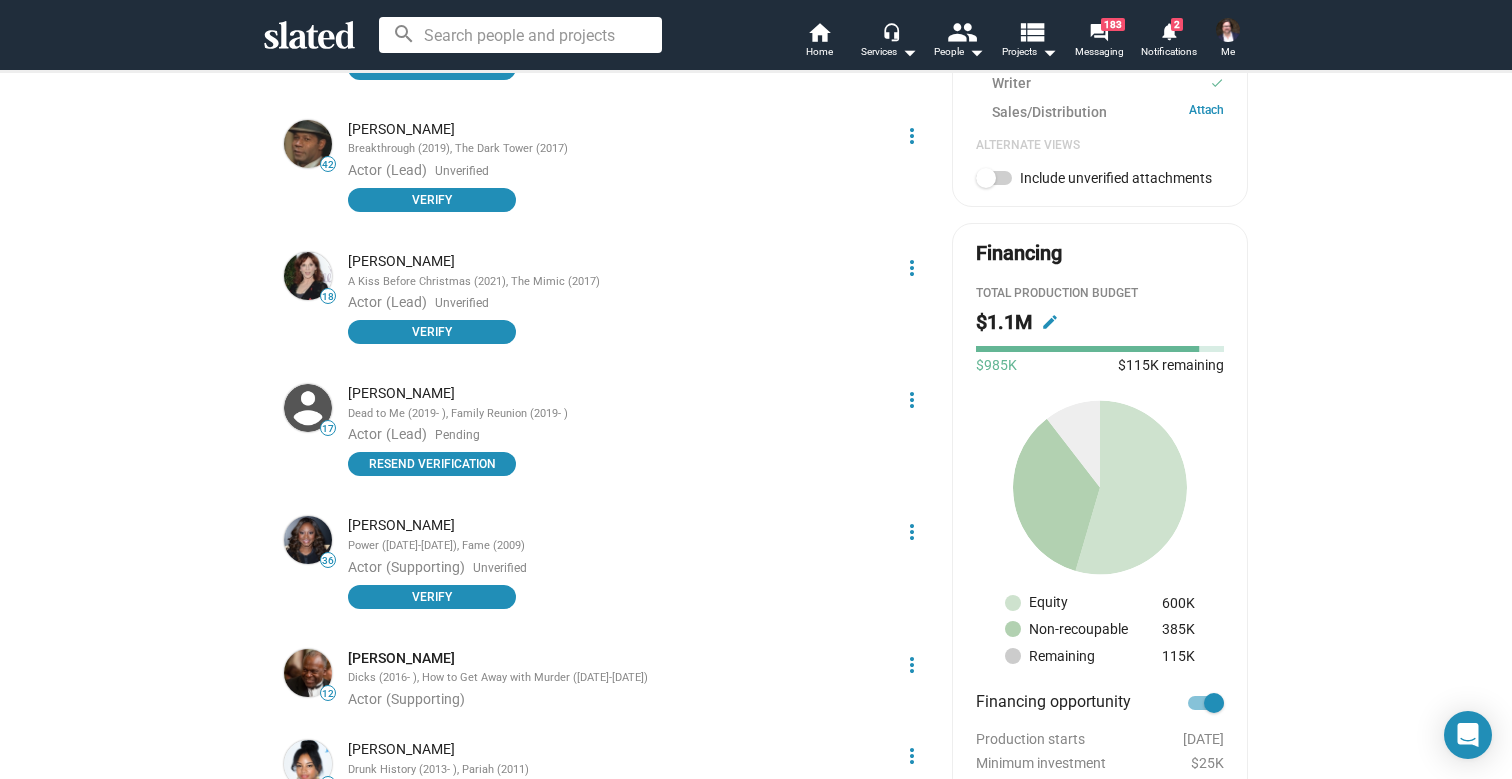 click on "more_vert" 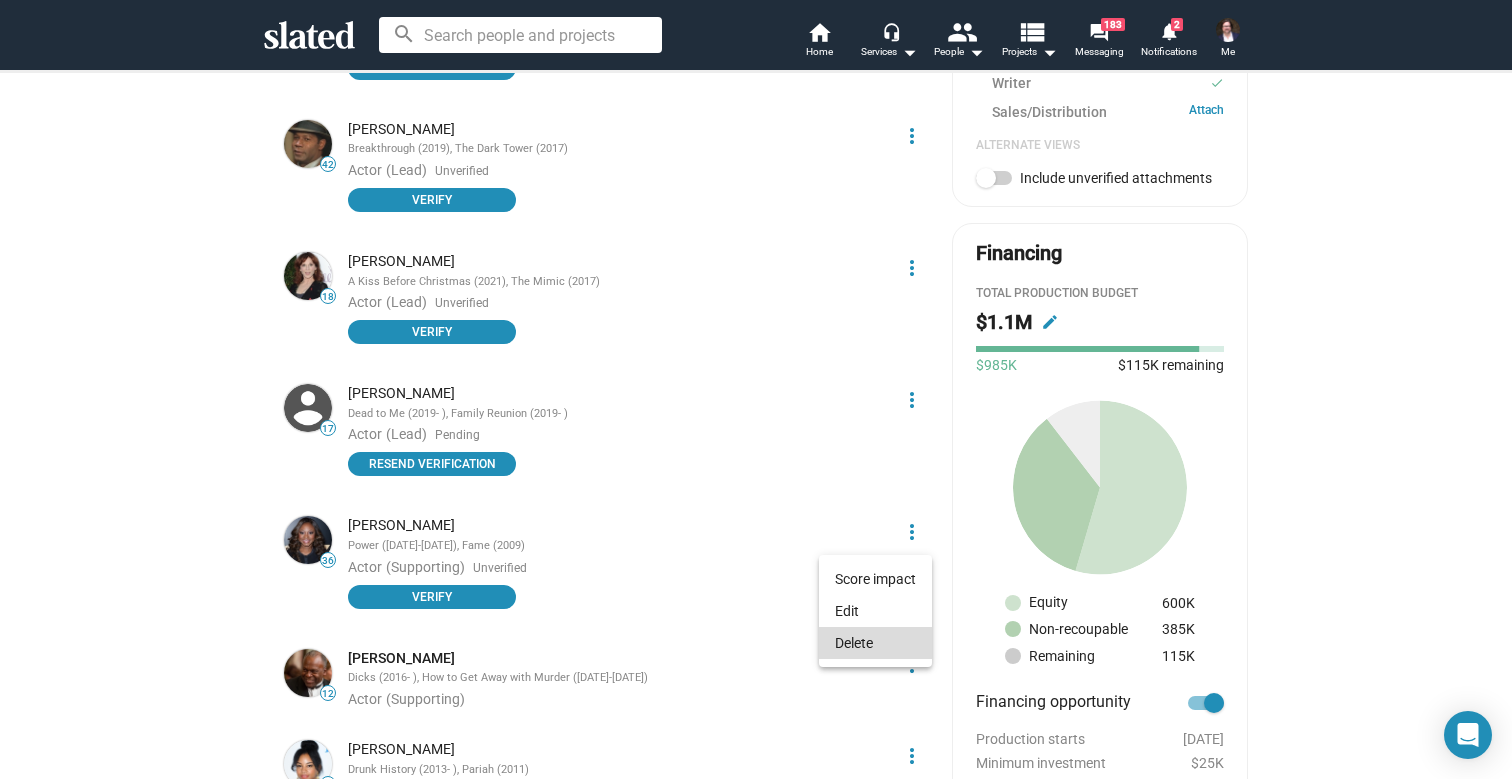 click on "Delete" at bounding box center [875, 643] 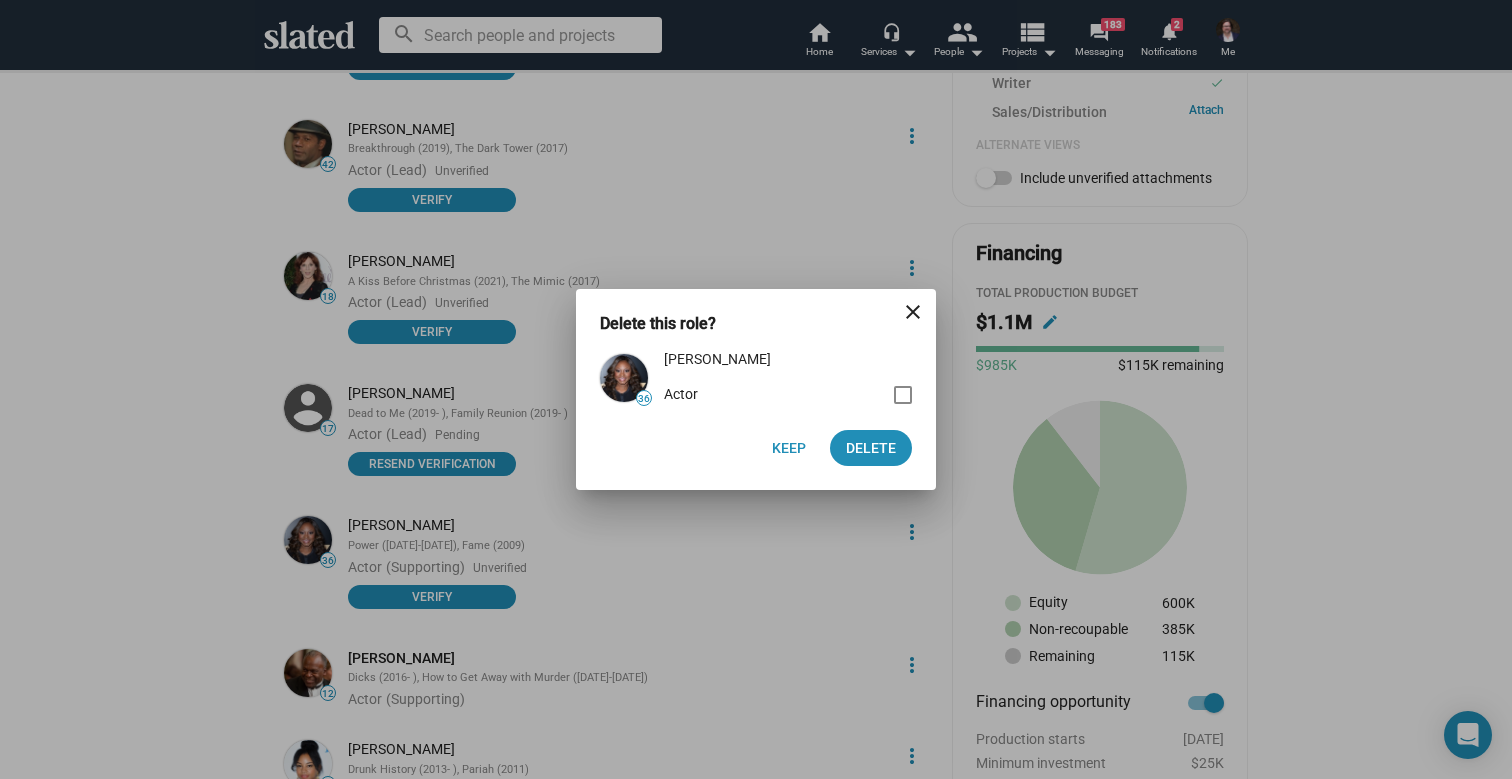 click on "Delete this role? close 36 Naturi Naughton Actor   Keep Delete" at bounding box center (756, 389) 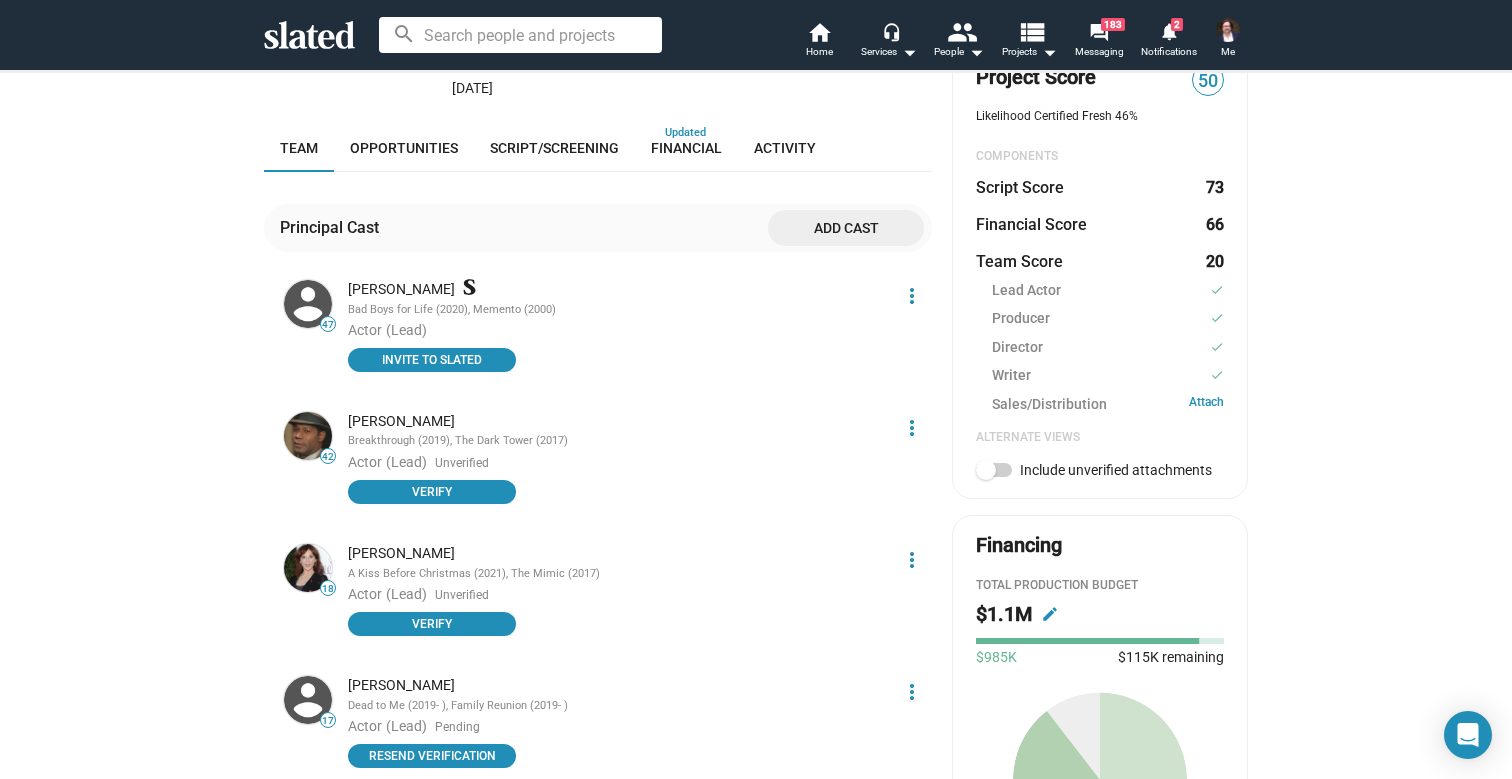 scroll, scrollTop: 428, scrollLeft: 0, axis: vertical 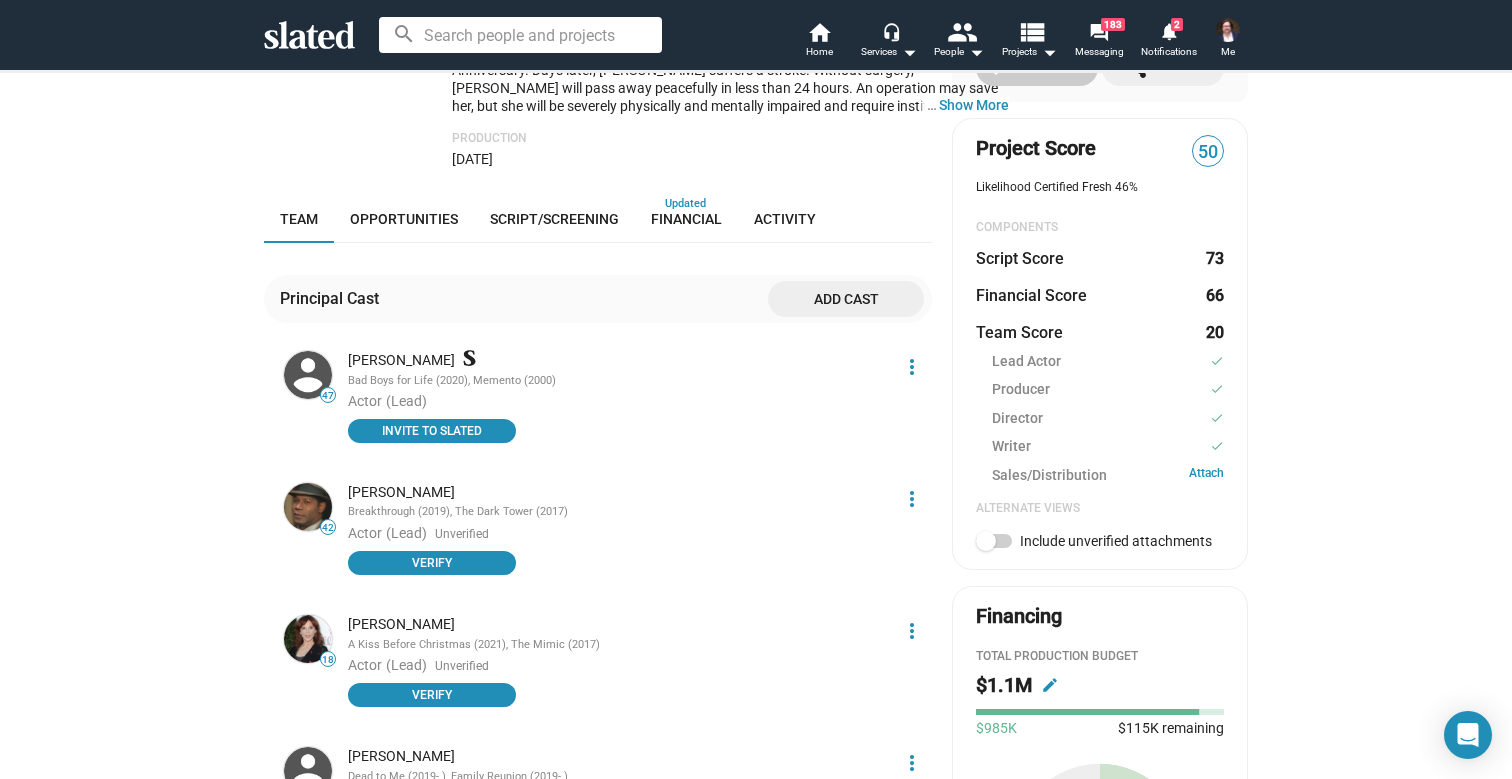 click on "Add cast" 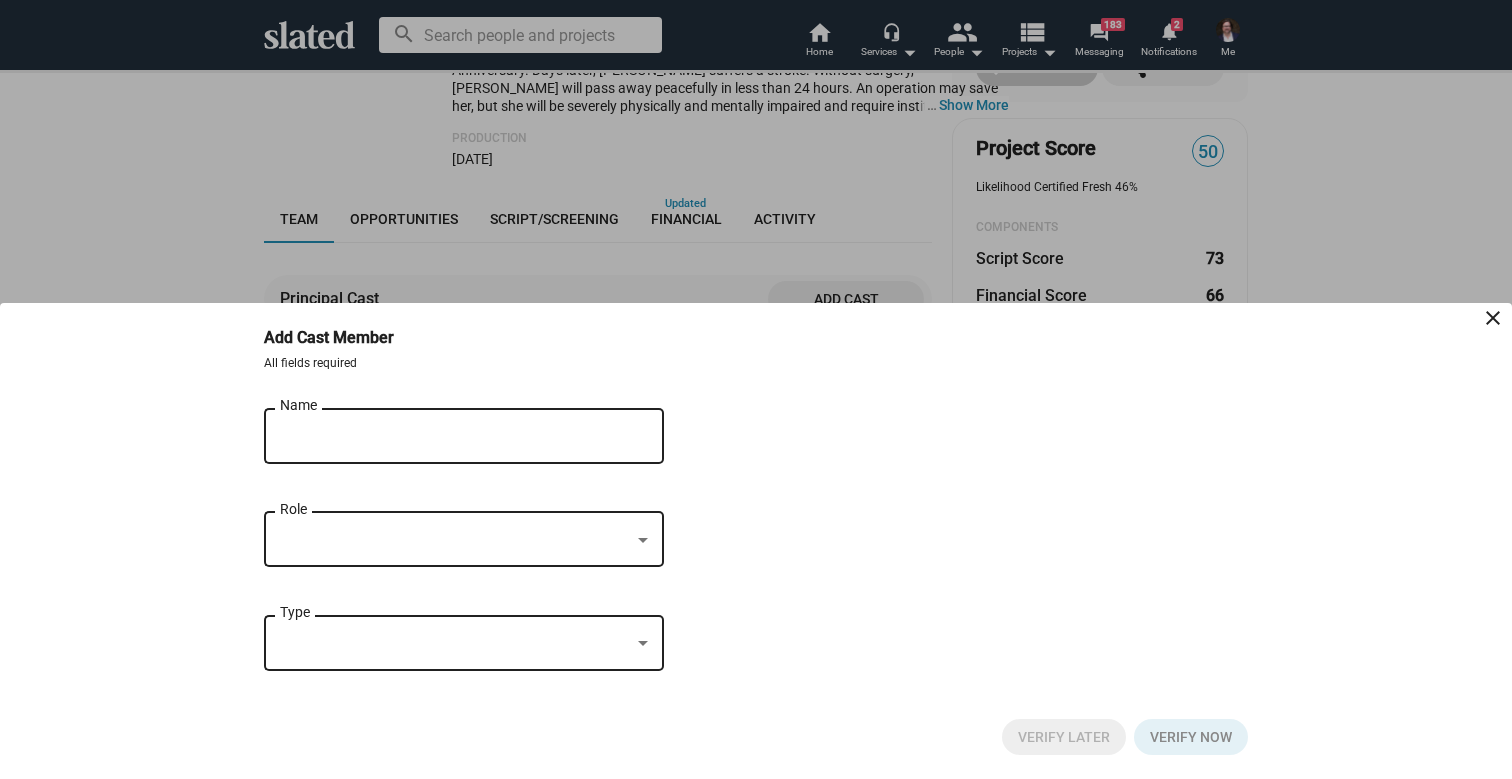 click on "Name" at bounding box center [450, 437] 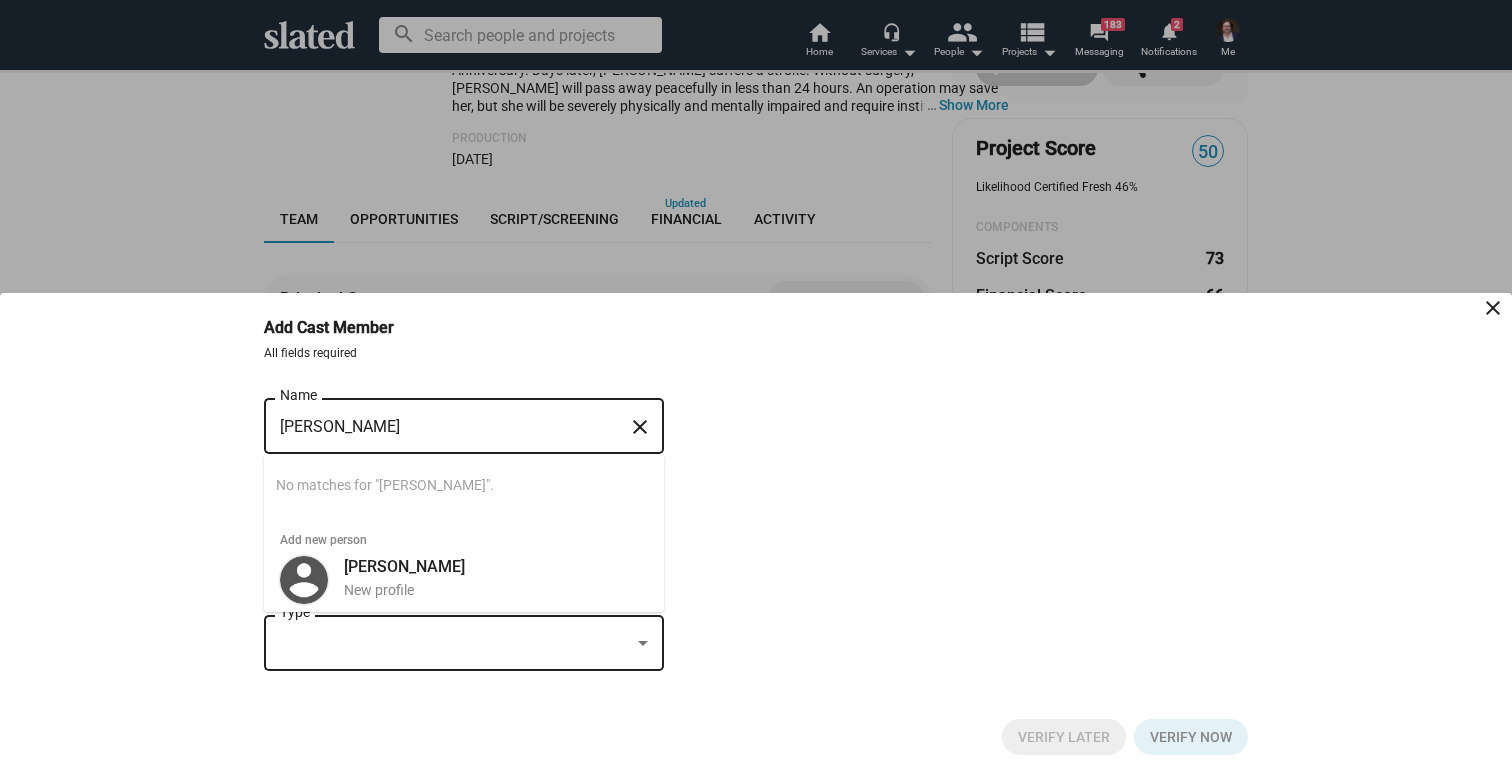 click on "jonathan stoddard Name" at bounding box center [450, 423] 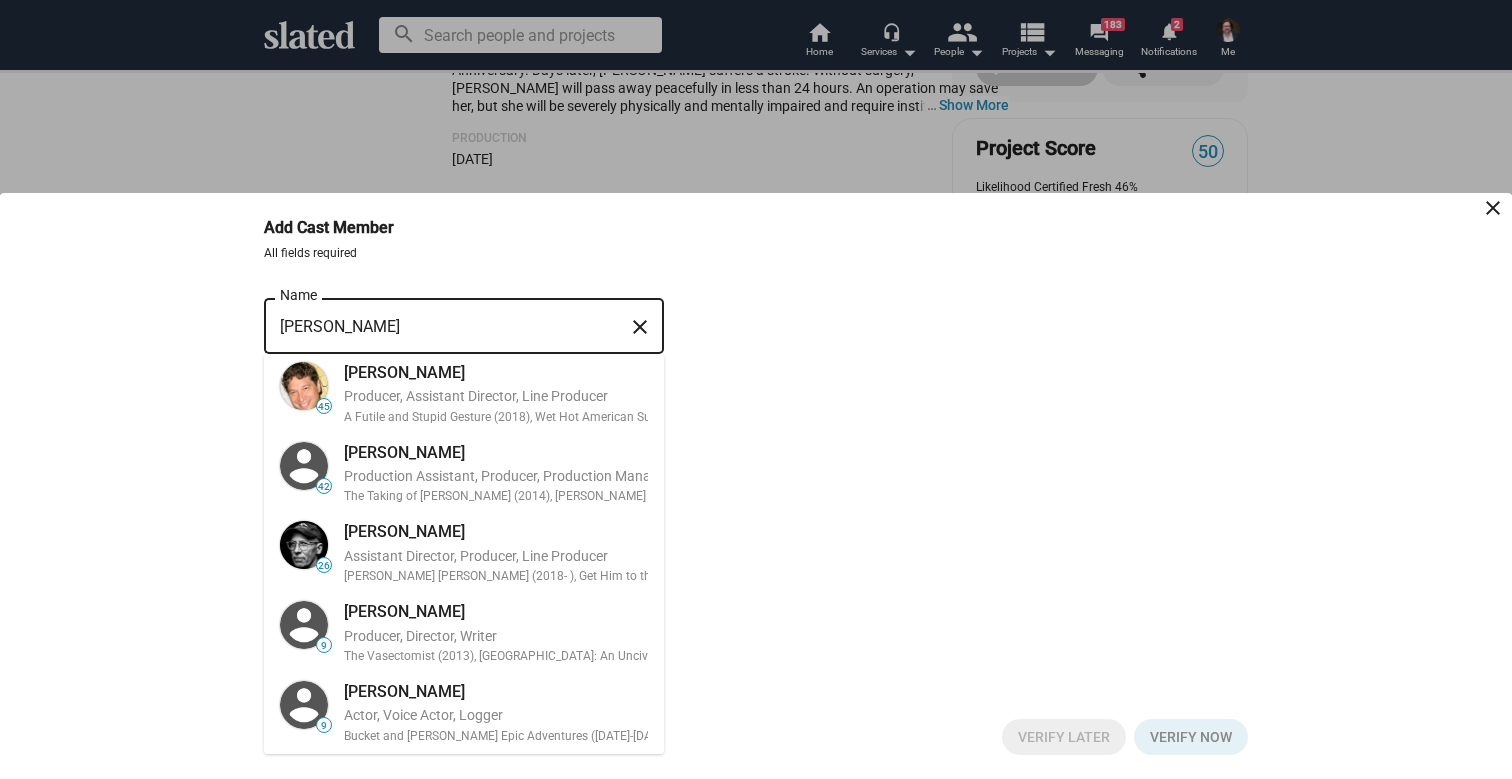 type on "jonathan stoddard" 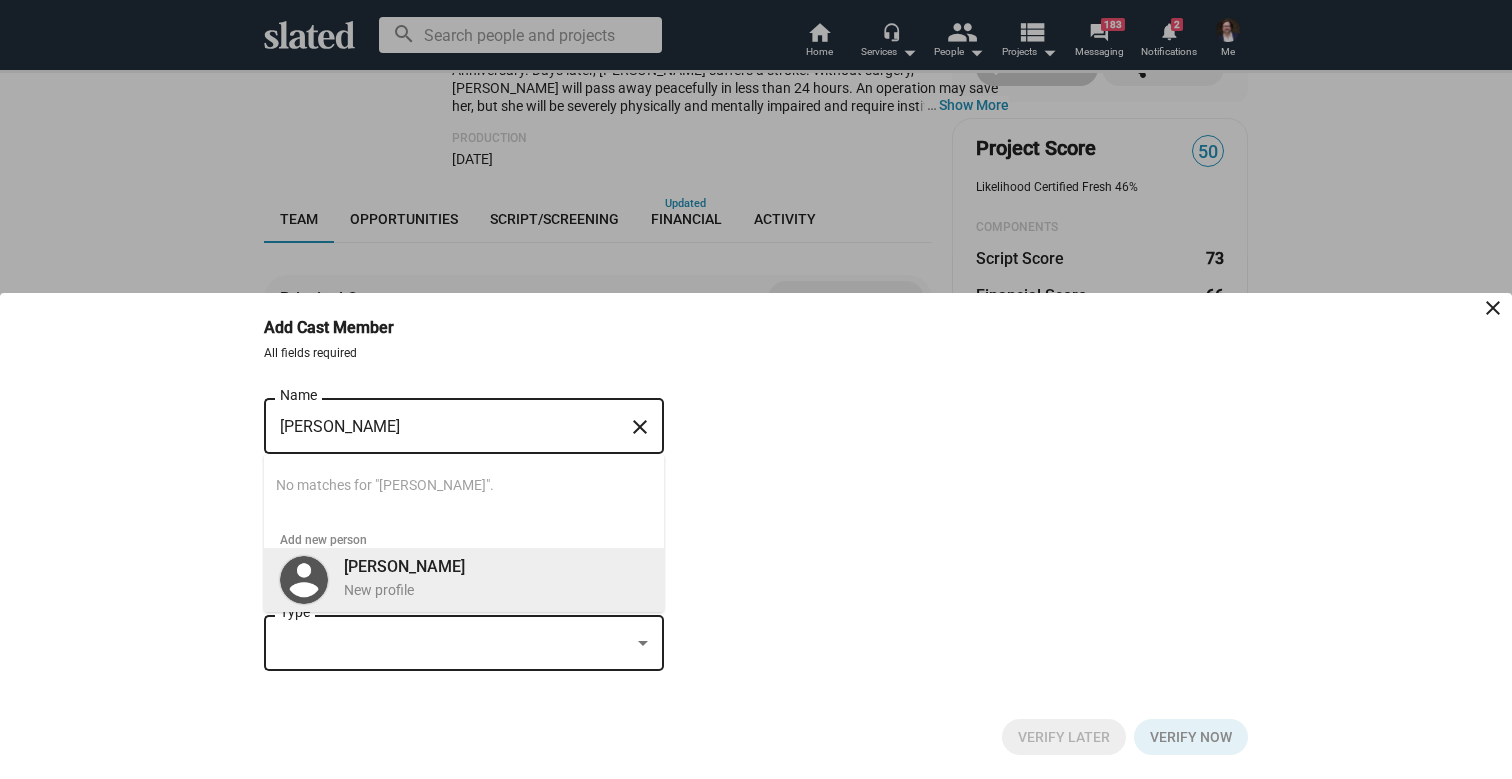 click on "jonathan stoddard" at bounding box center [404, 566] 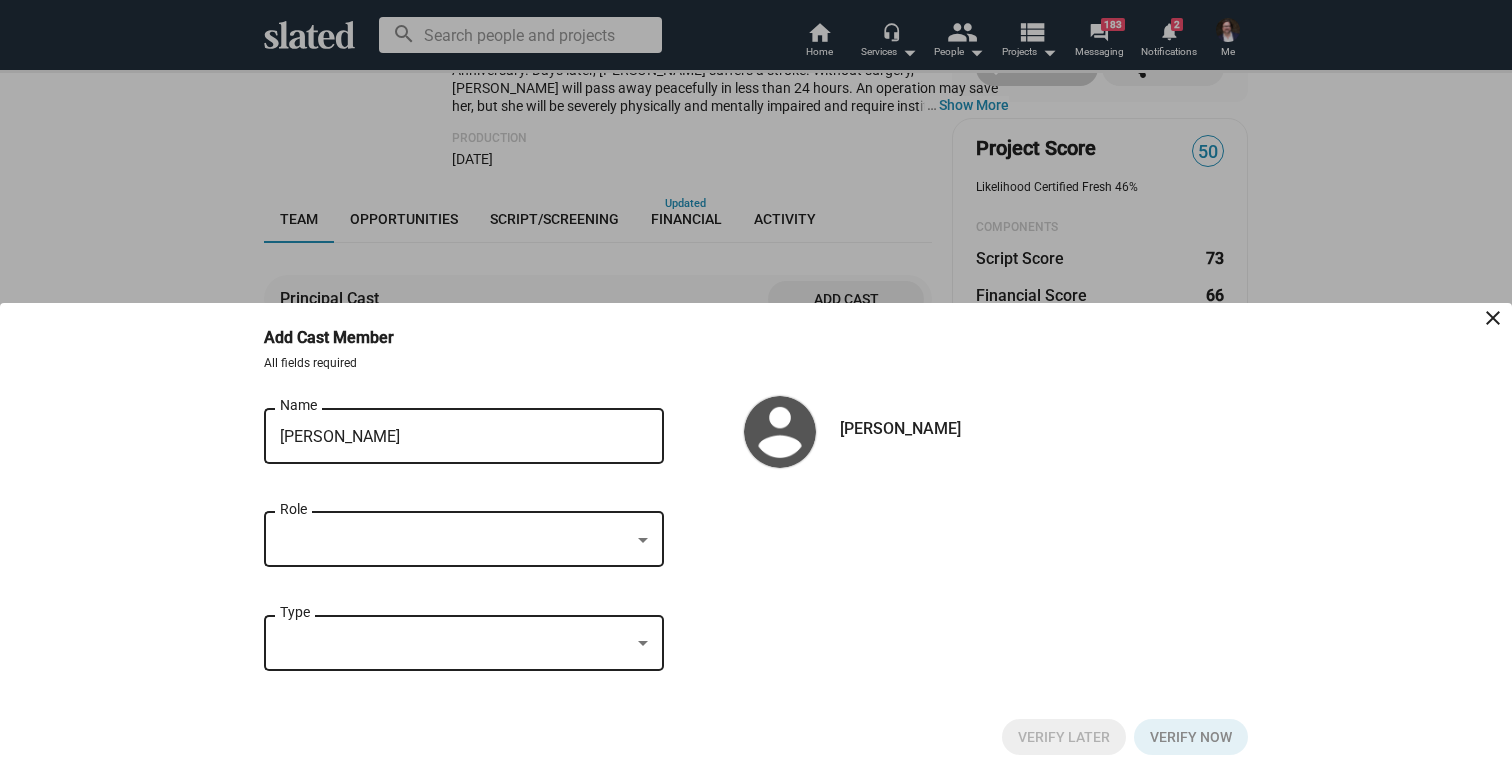 click at bounding box center (455, 540) 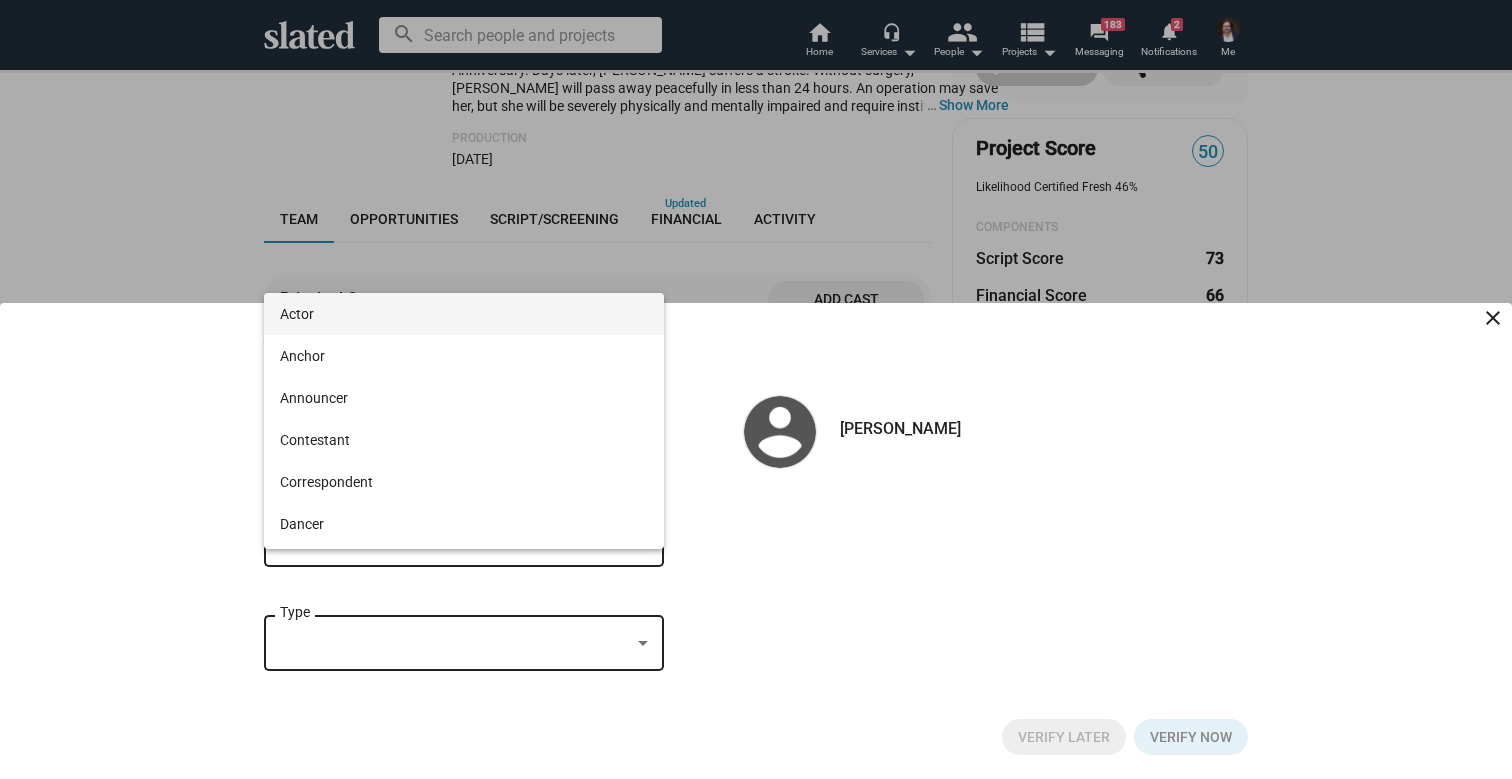 click on "Actor" at bounding box center (464, 314) 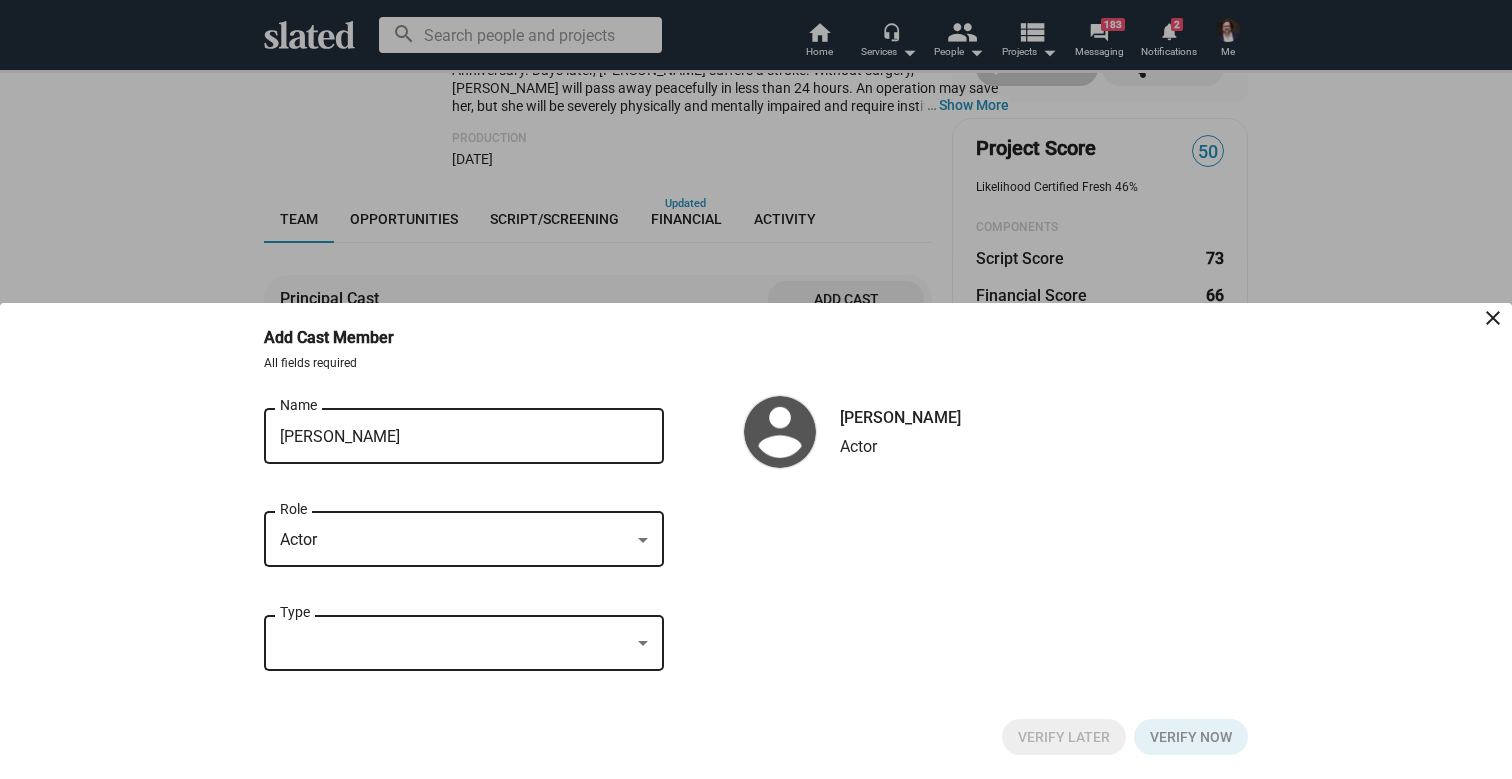 click on "Type" 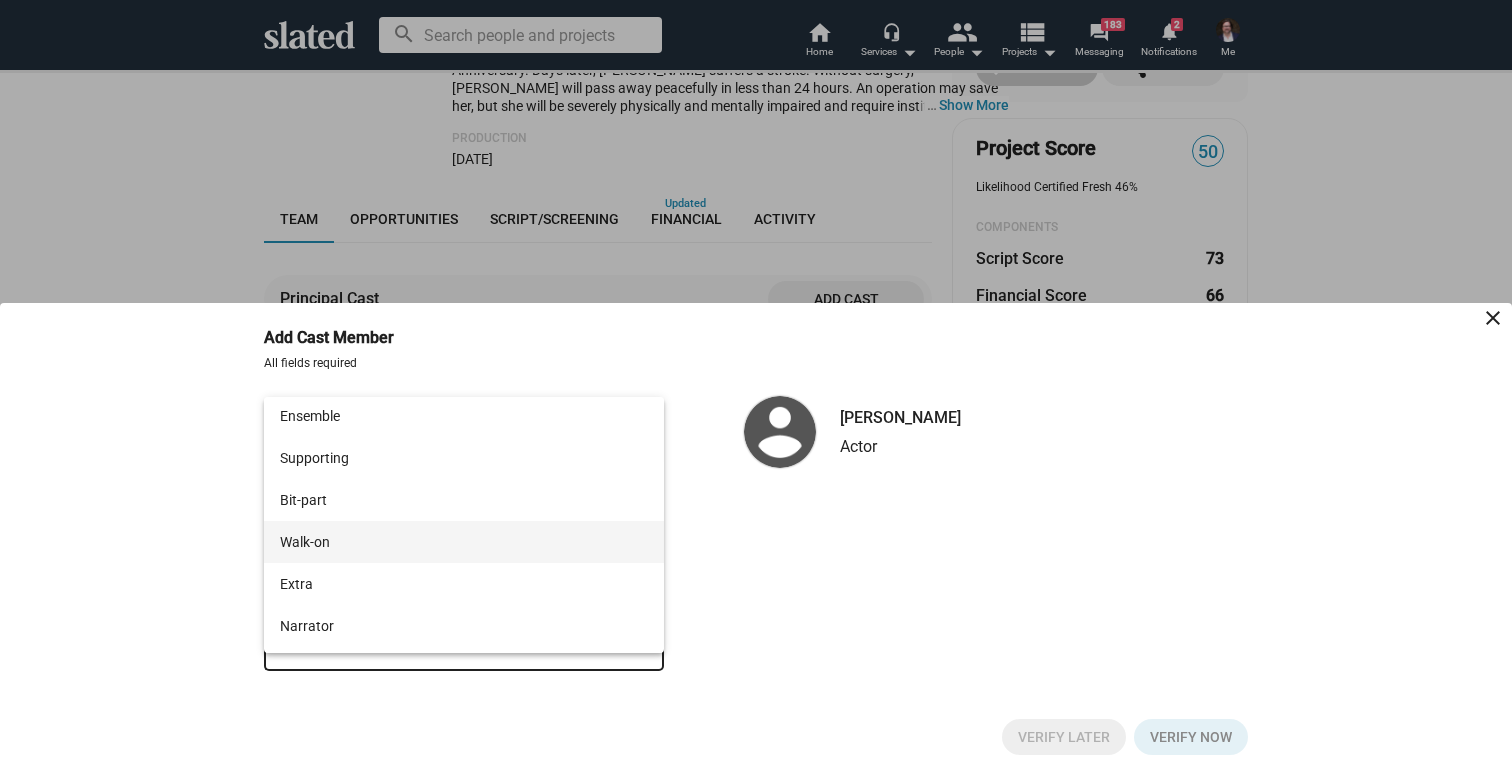 scroll, scrollTop: 72, scrollLeft: 0, axis: vertical 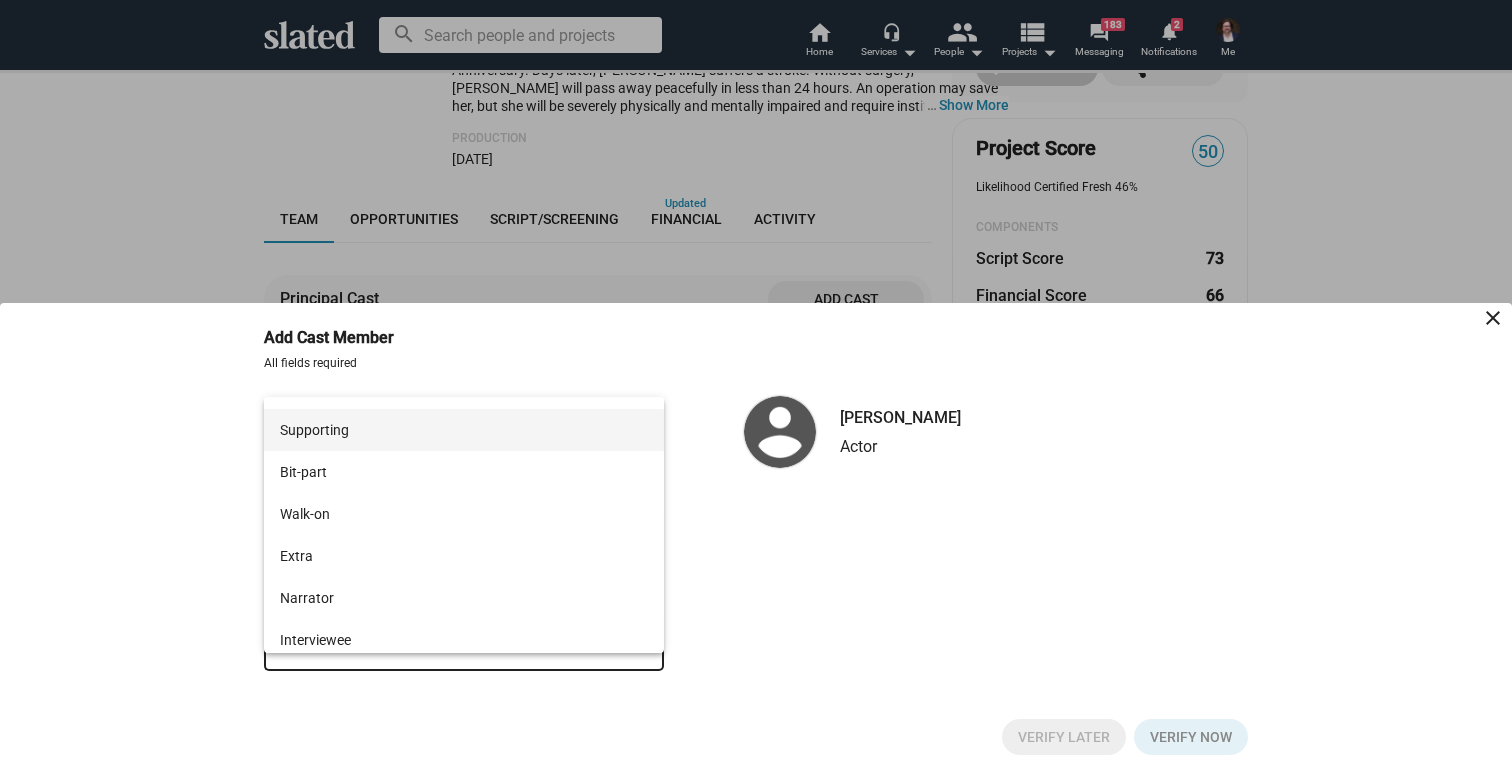 click on "Supporting" at bounding box center [464, 430] 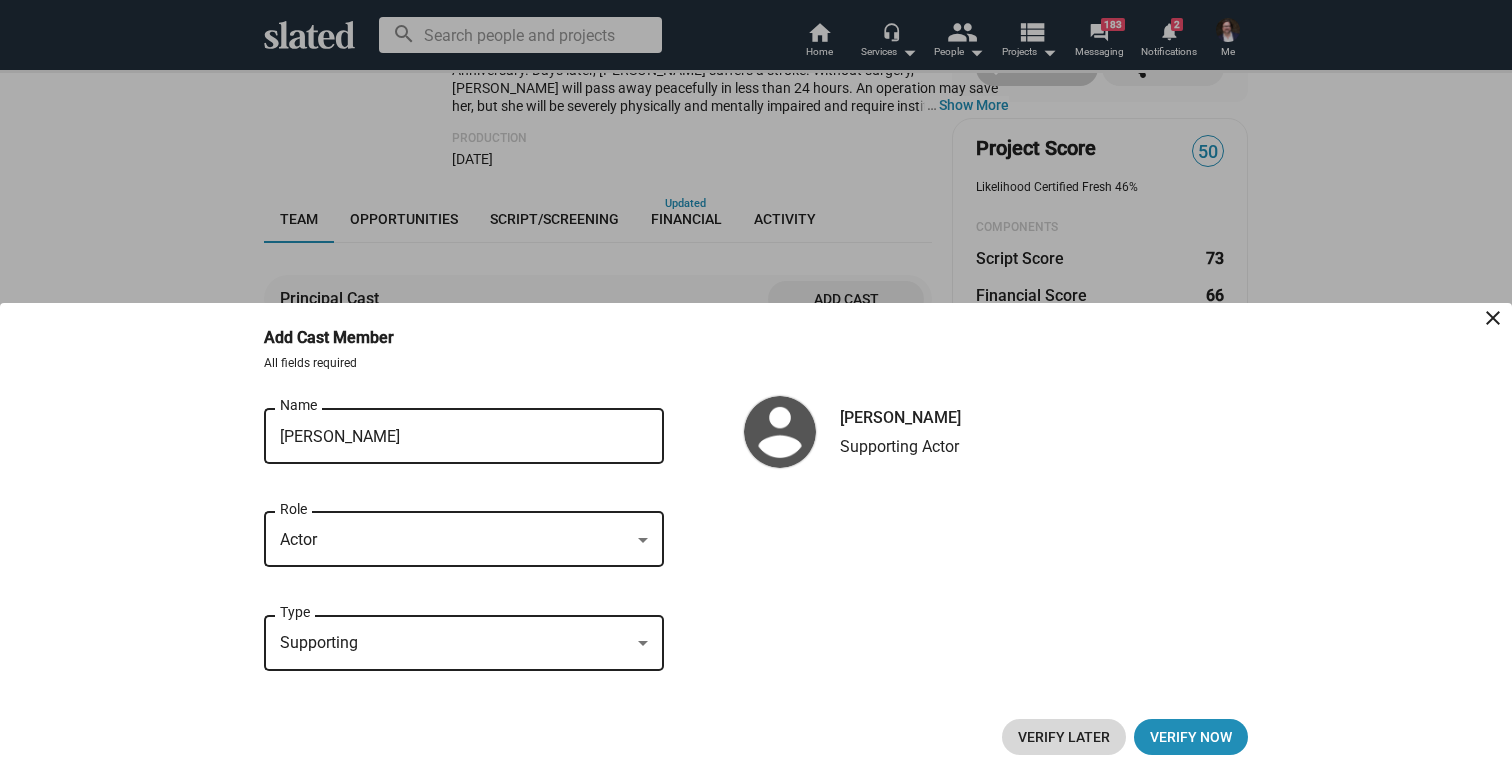 click on "Verify Later" at bounding box center (1064, 737) 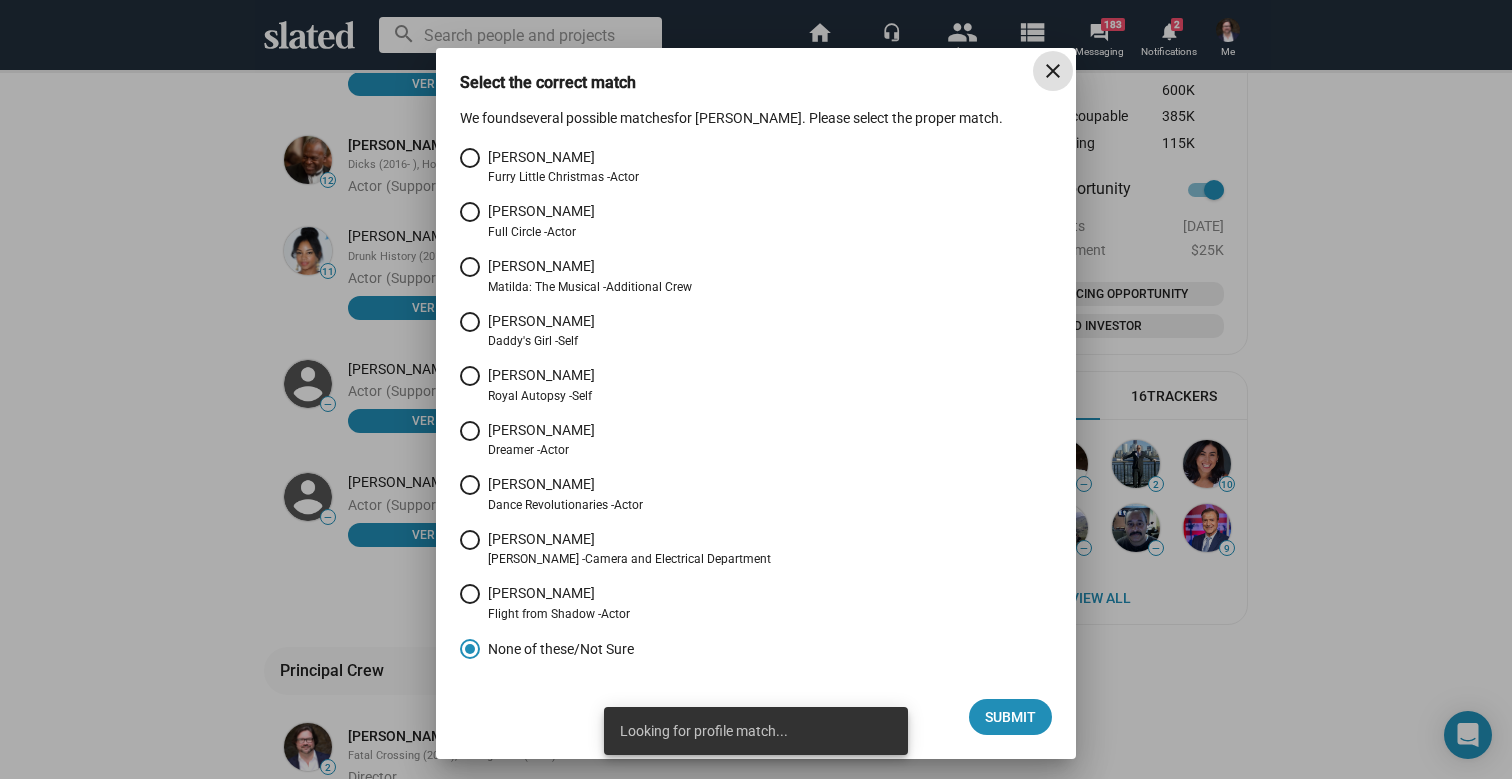 scroll, scrollTop: 1306, scrollLeft: 0, axis: vertical 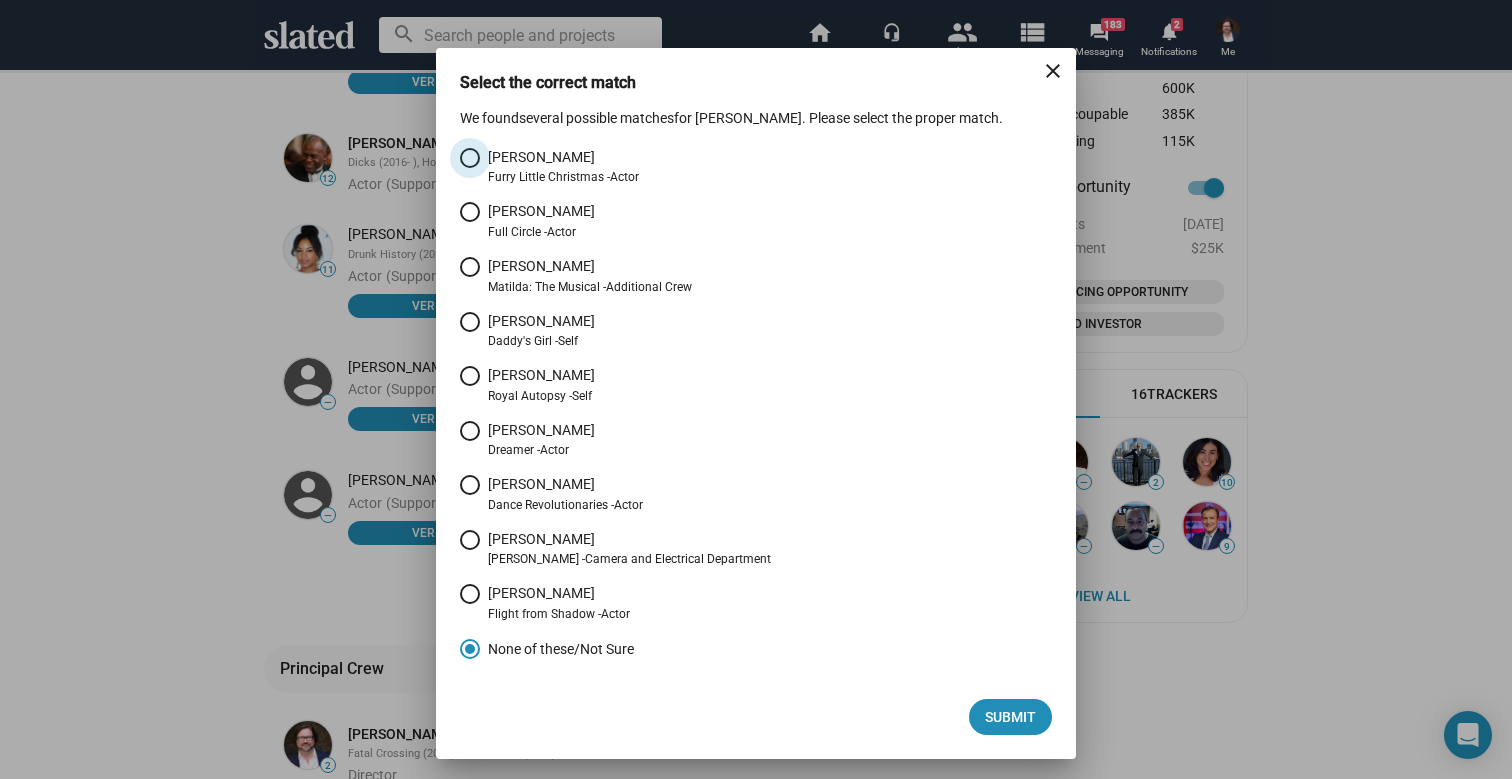 click at bounding box center [470, 158] 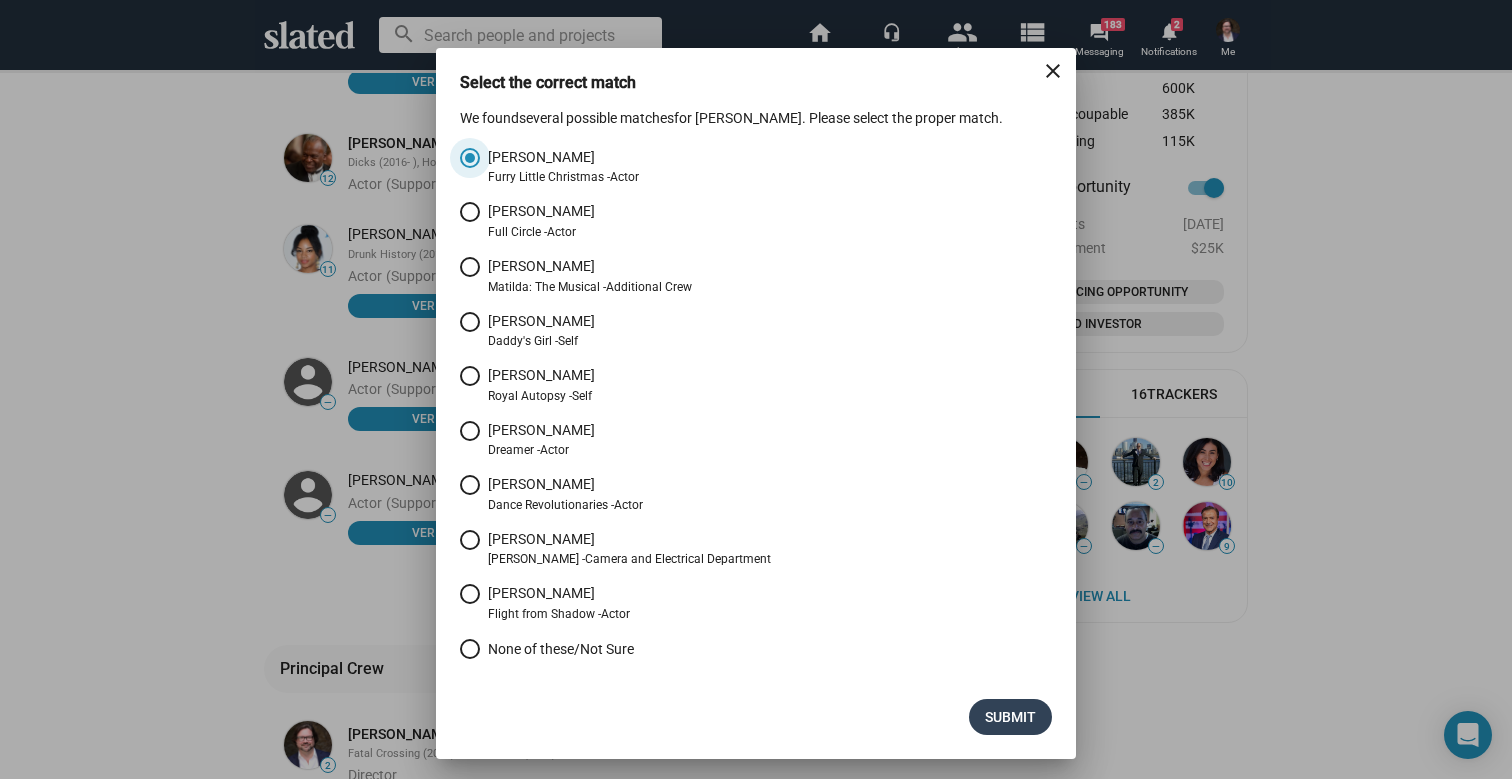 click on "Submit" at bounding box center [1010, 717] 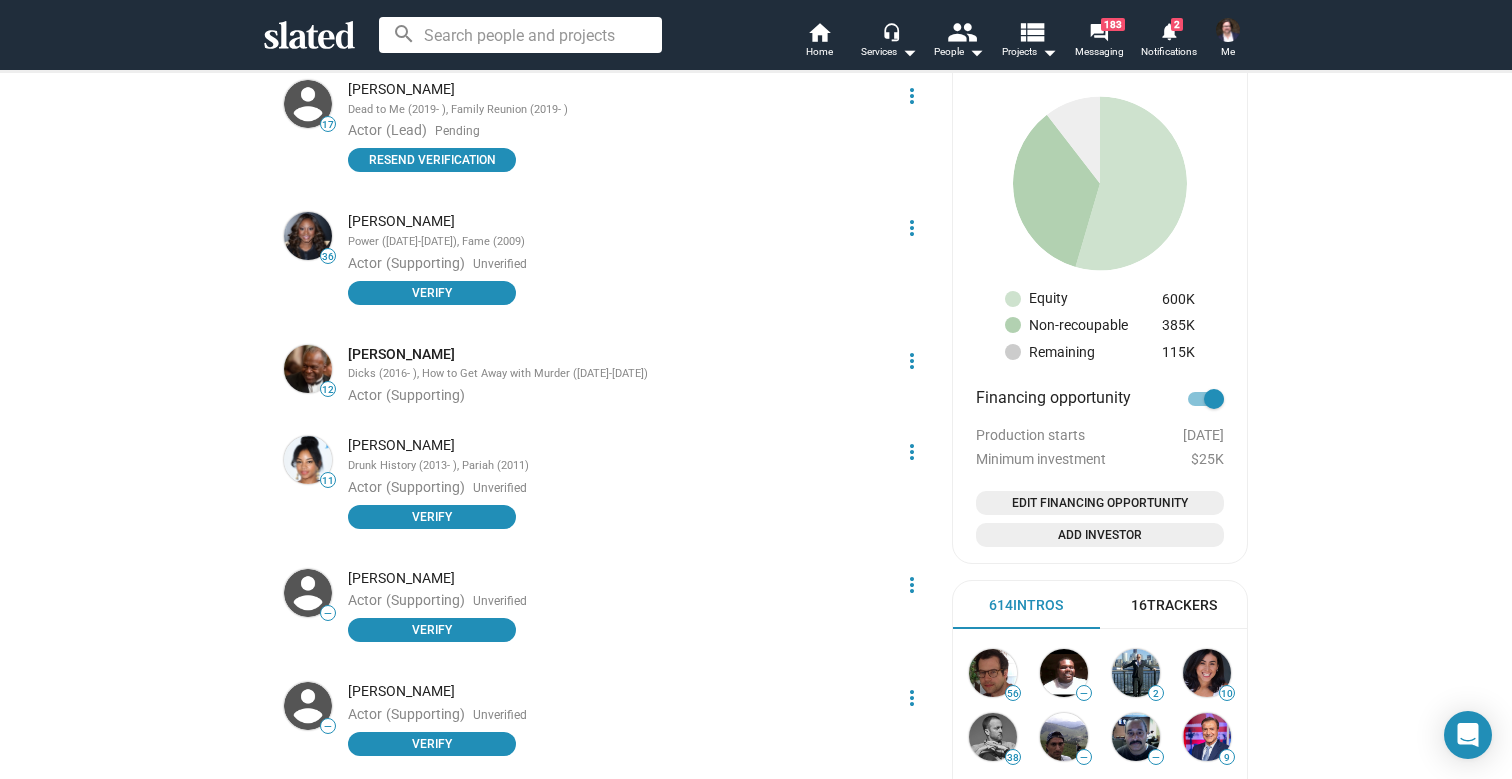 scroll, scrollTop: 1093, scrollLeft: 0, axis: vertical 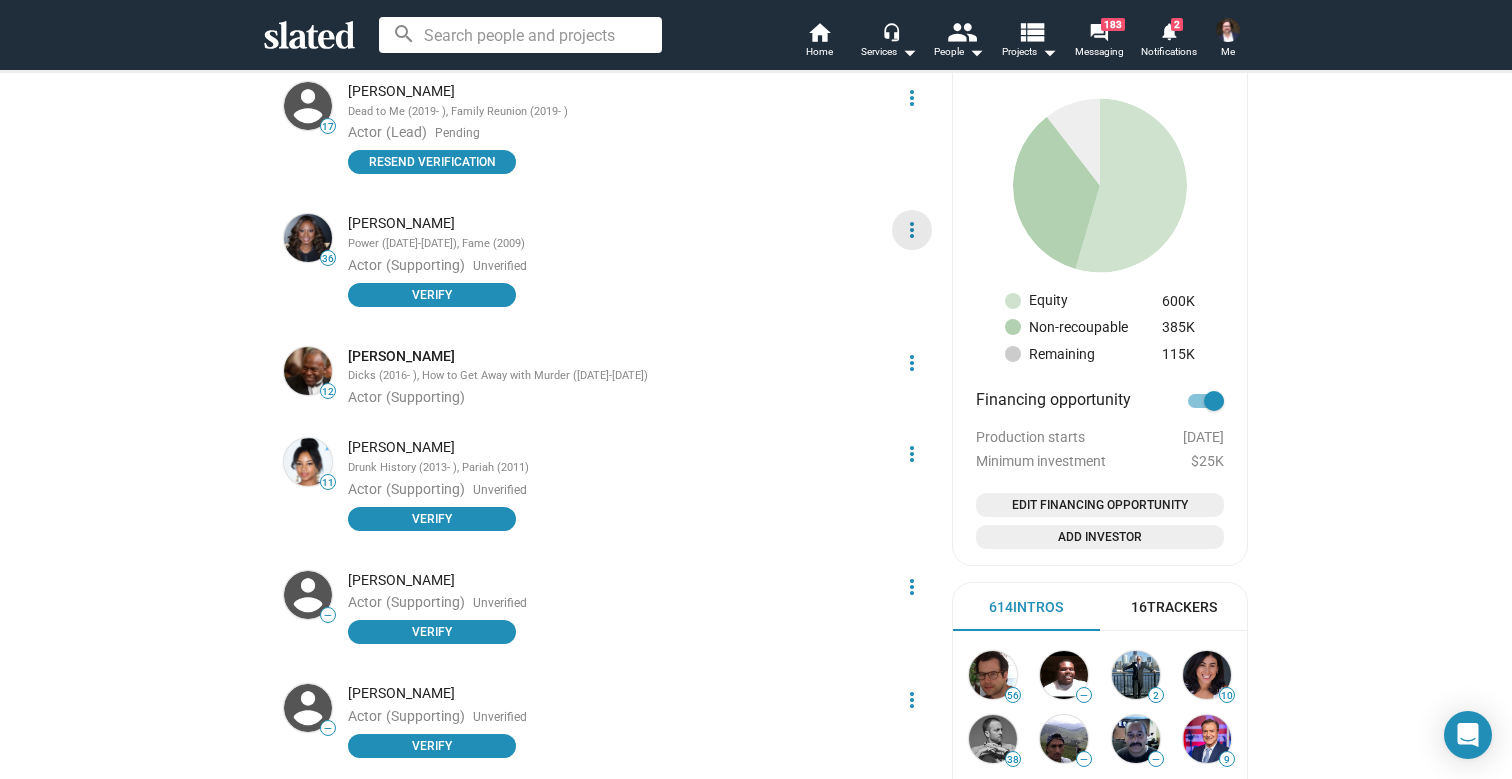click on "more_vert" 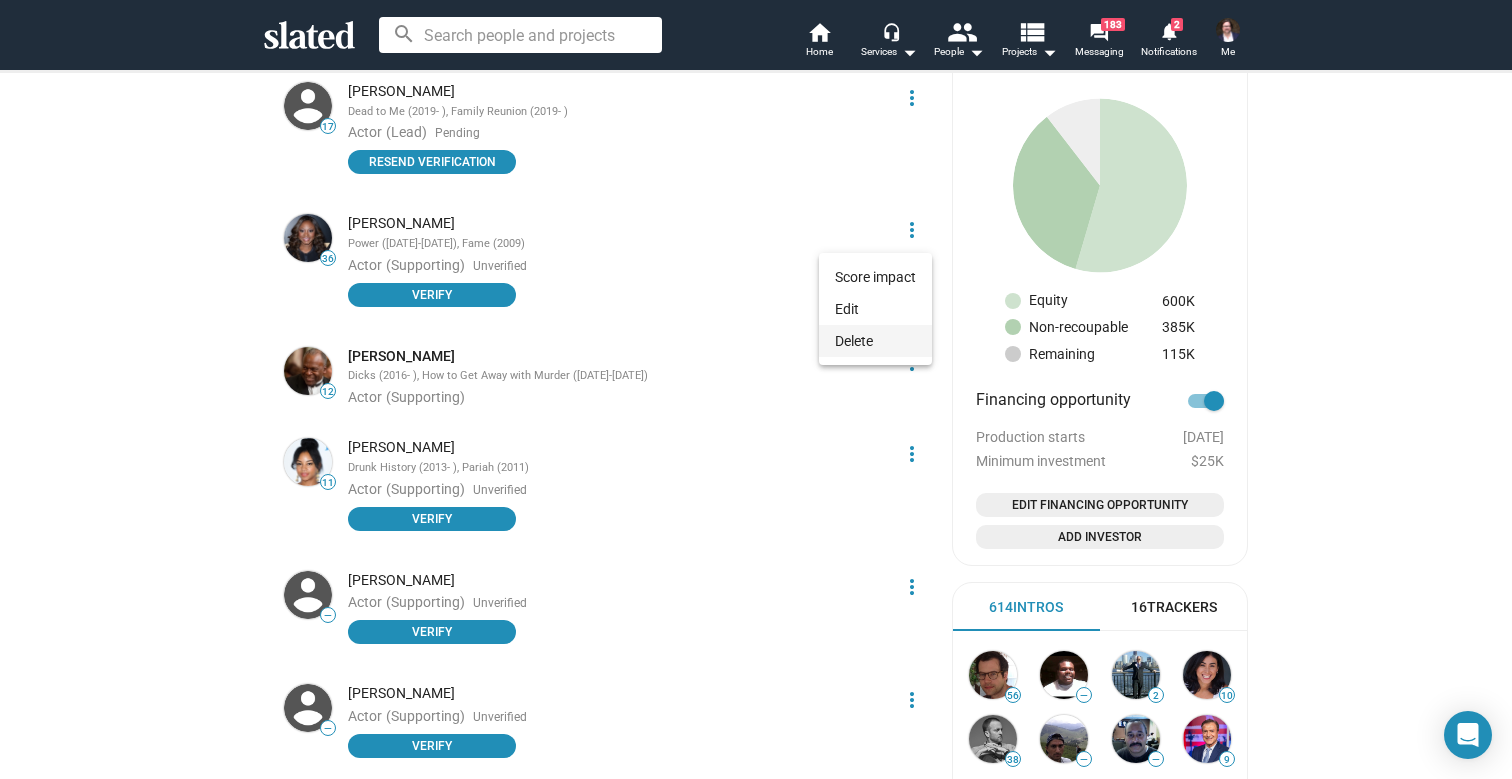 click on "Delete" at bounding box center [875, 341] 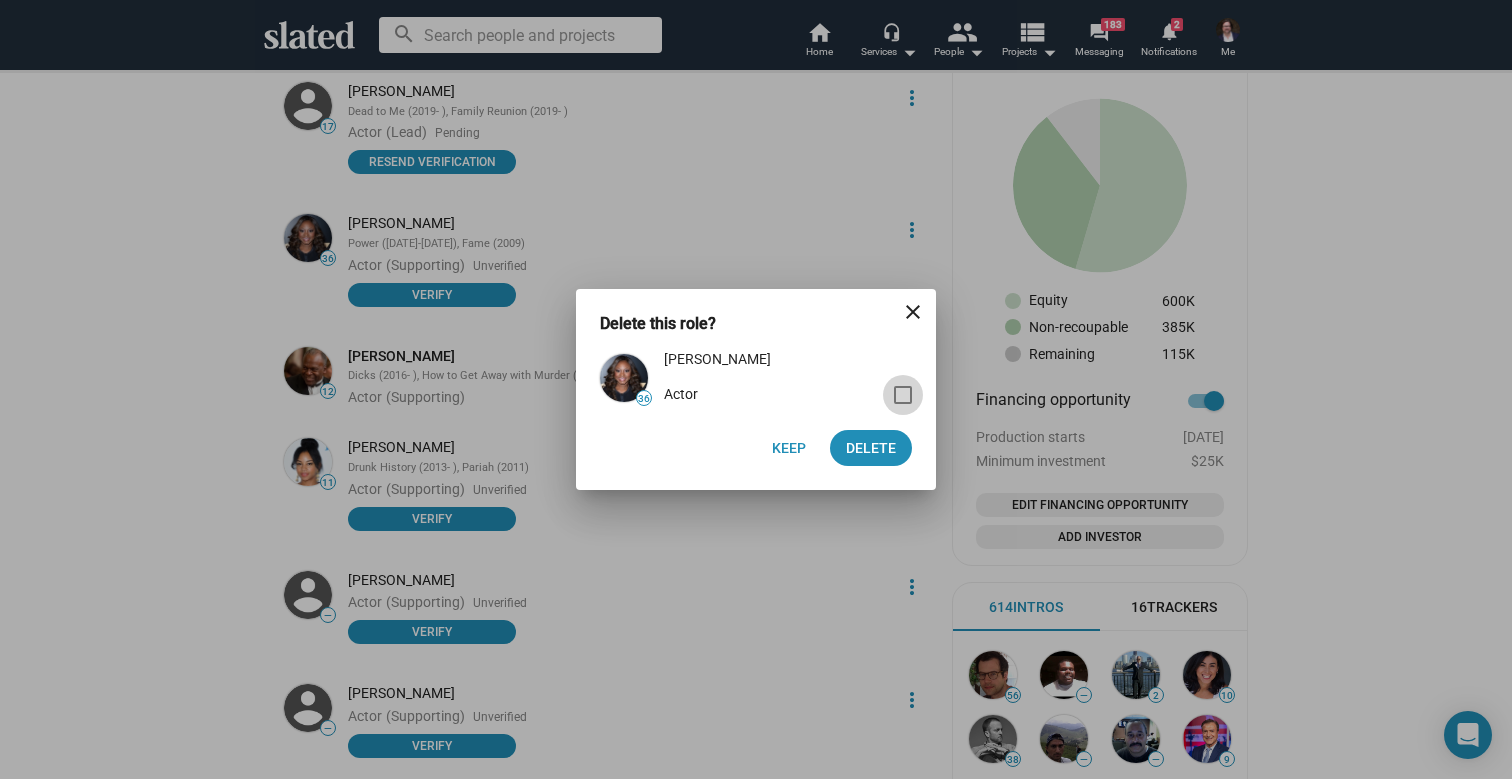 click at bounding box center [903, 395] 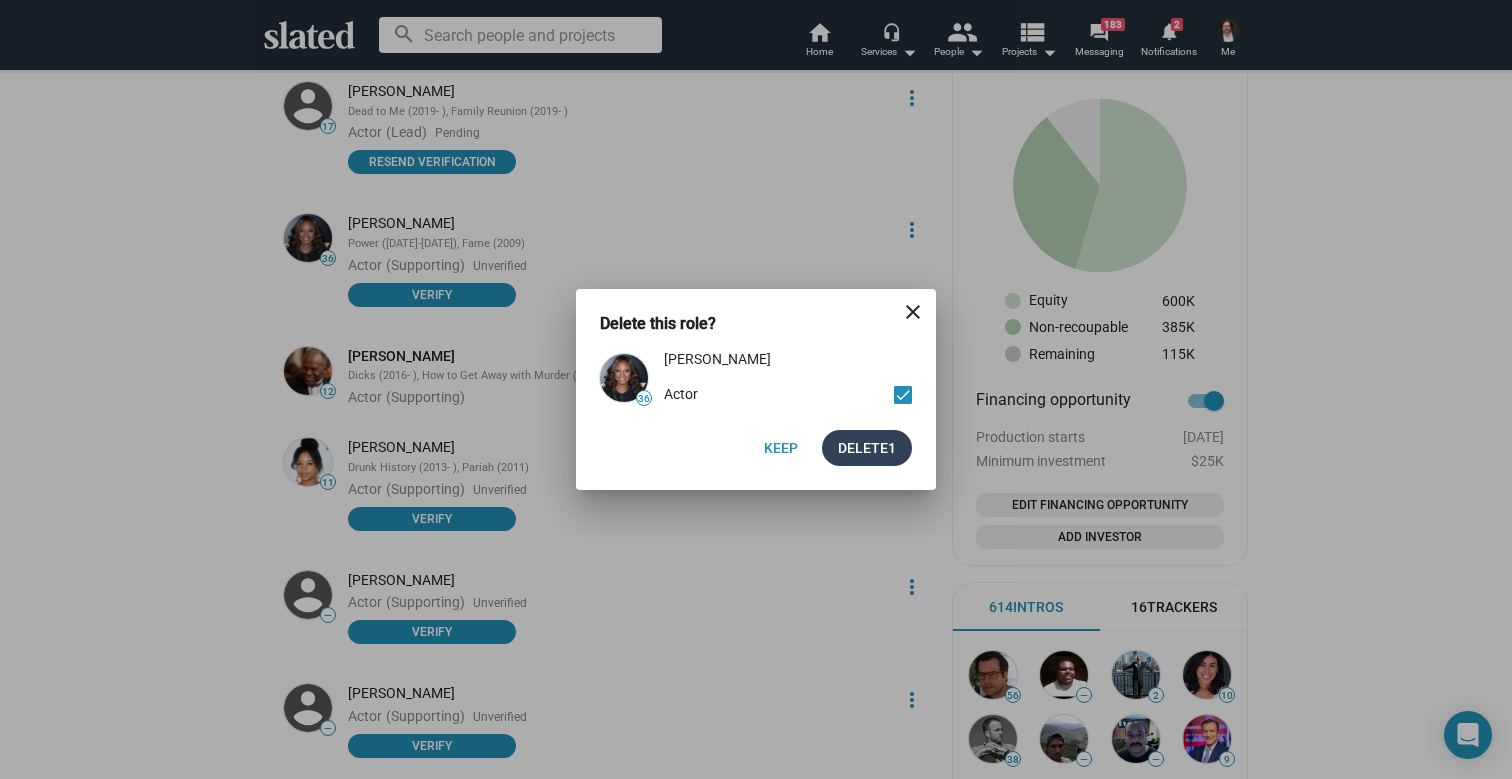 click on "Delete  1" at bounding box center (867, 448) 